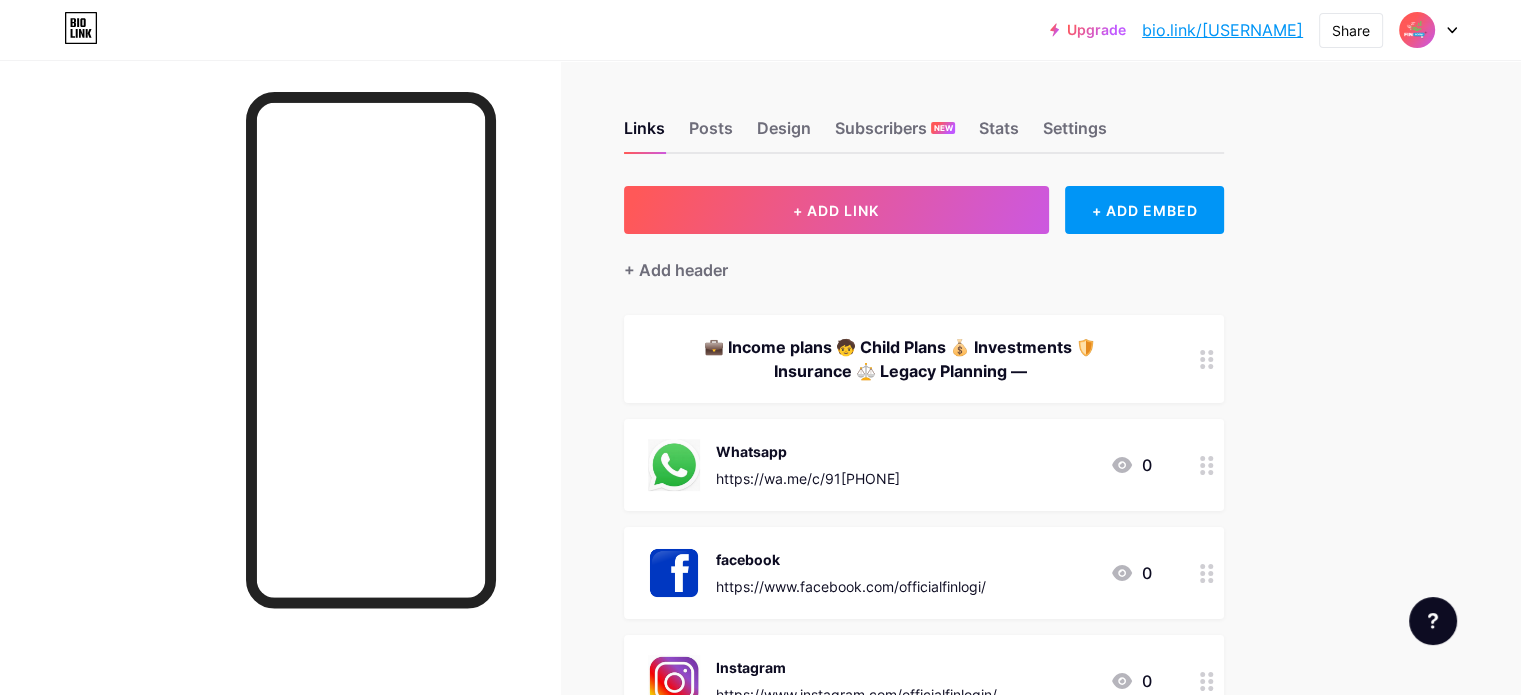 scroll, scrollTop: 0, scrollLeft: 0, axis: both 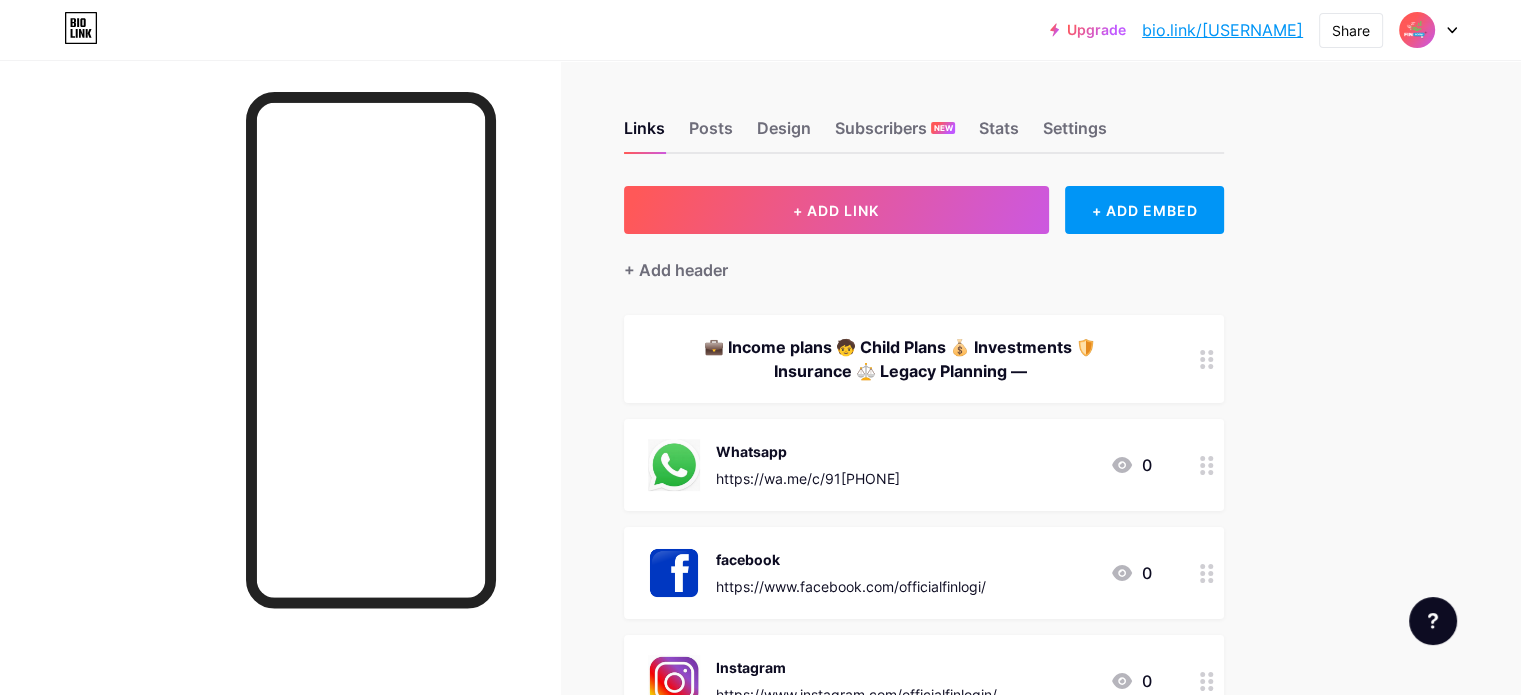 click at bounding box center [1207, 359] 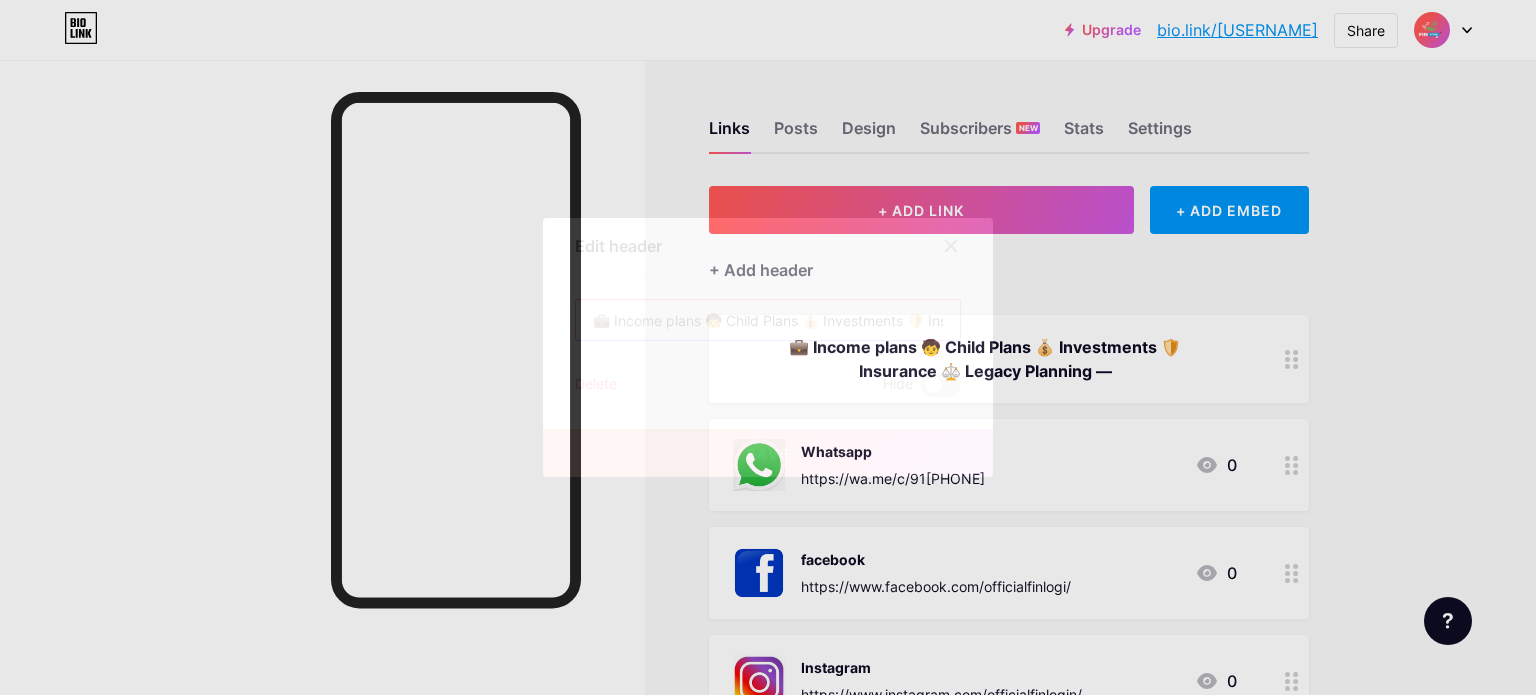 click on "💼 Income plans 🧒 Child Plans 💰 Investments 🛡️ Insurance ⚖️ Legacy Planning —" at bounding box center [768, 320] 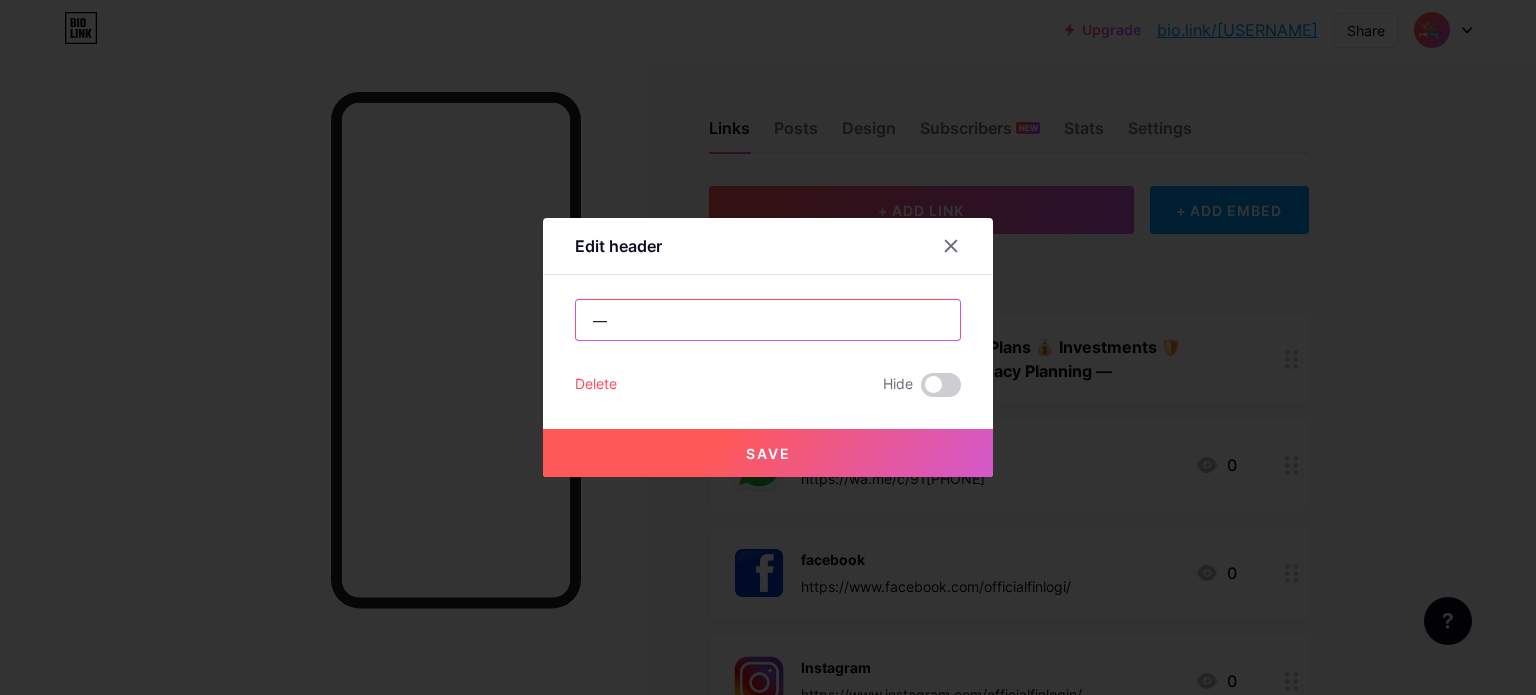 type on "—" 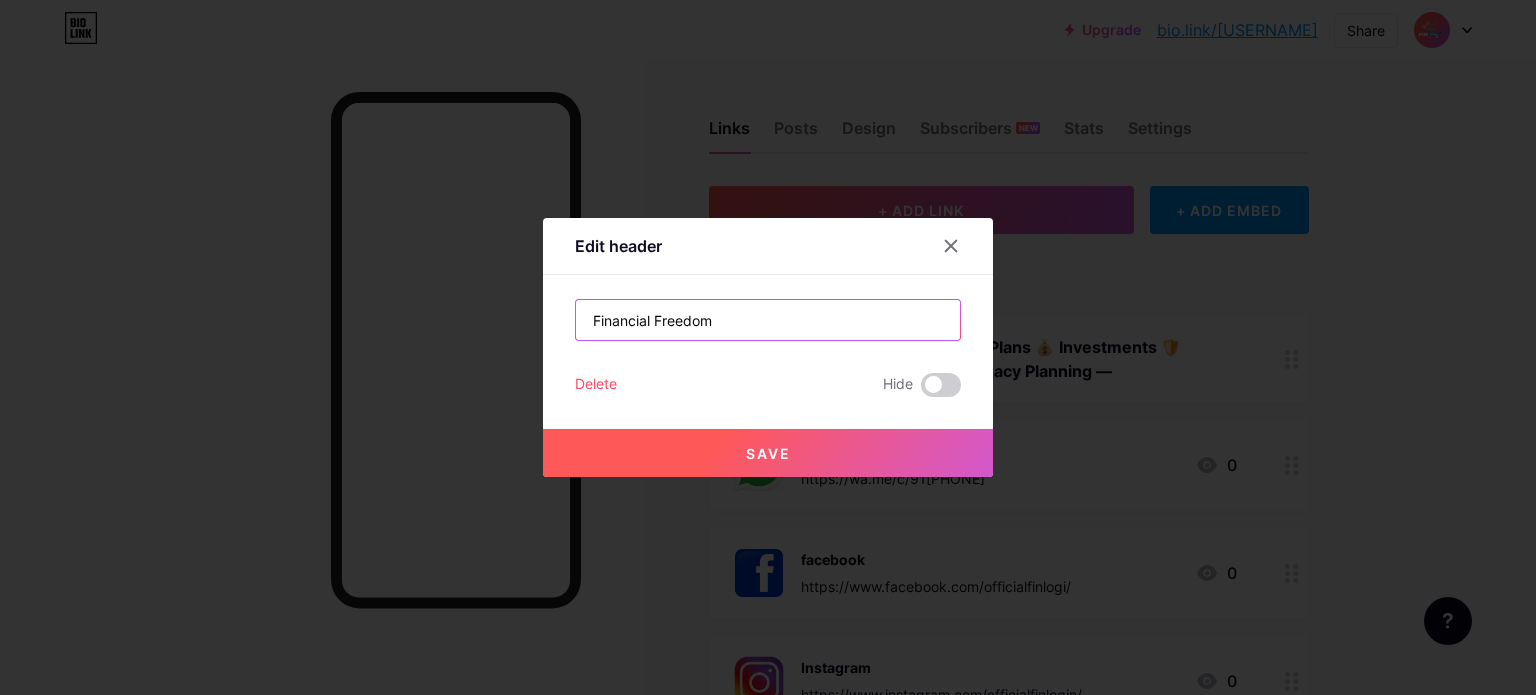 type on "Financial Freedom" 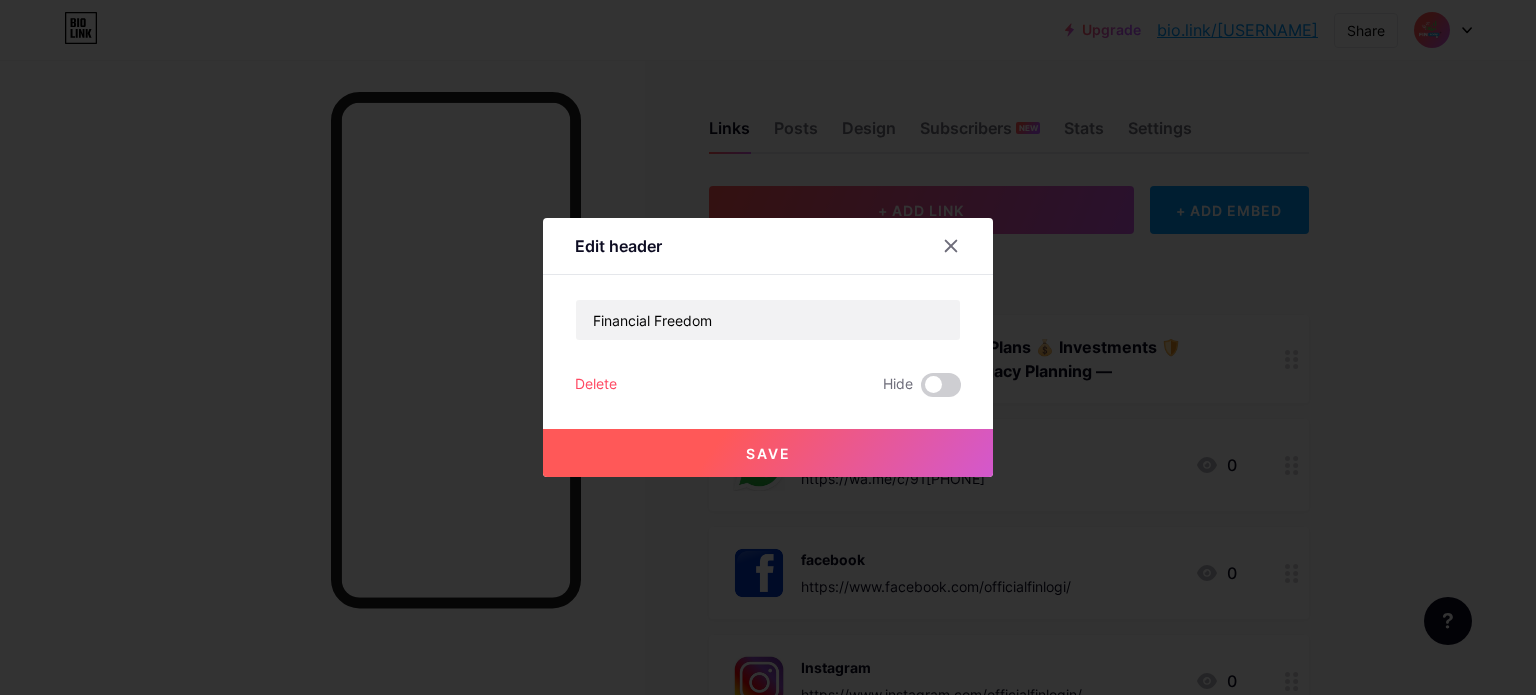click on "Save" at bounding box center [768, 453] 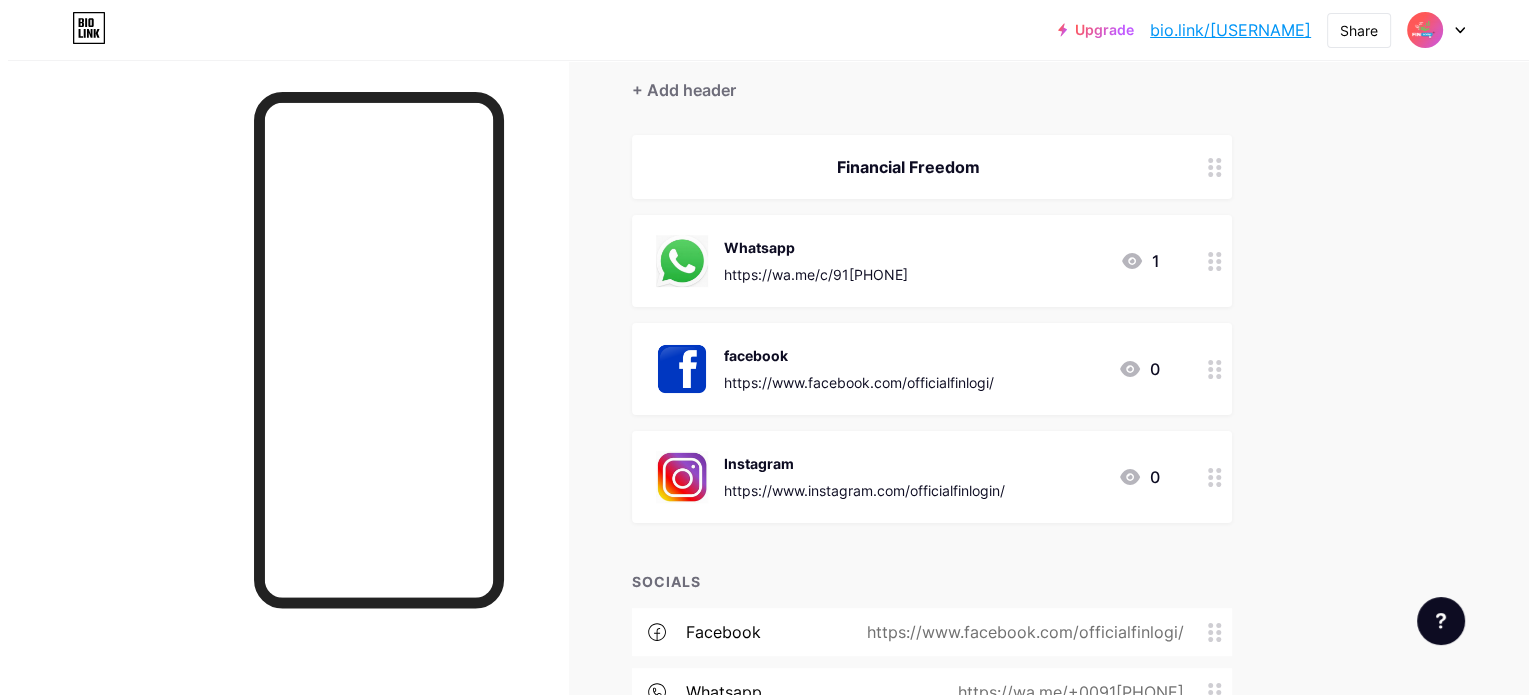 scroll, scrollTop: 177, scrollLeft: 0, axis: vertical 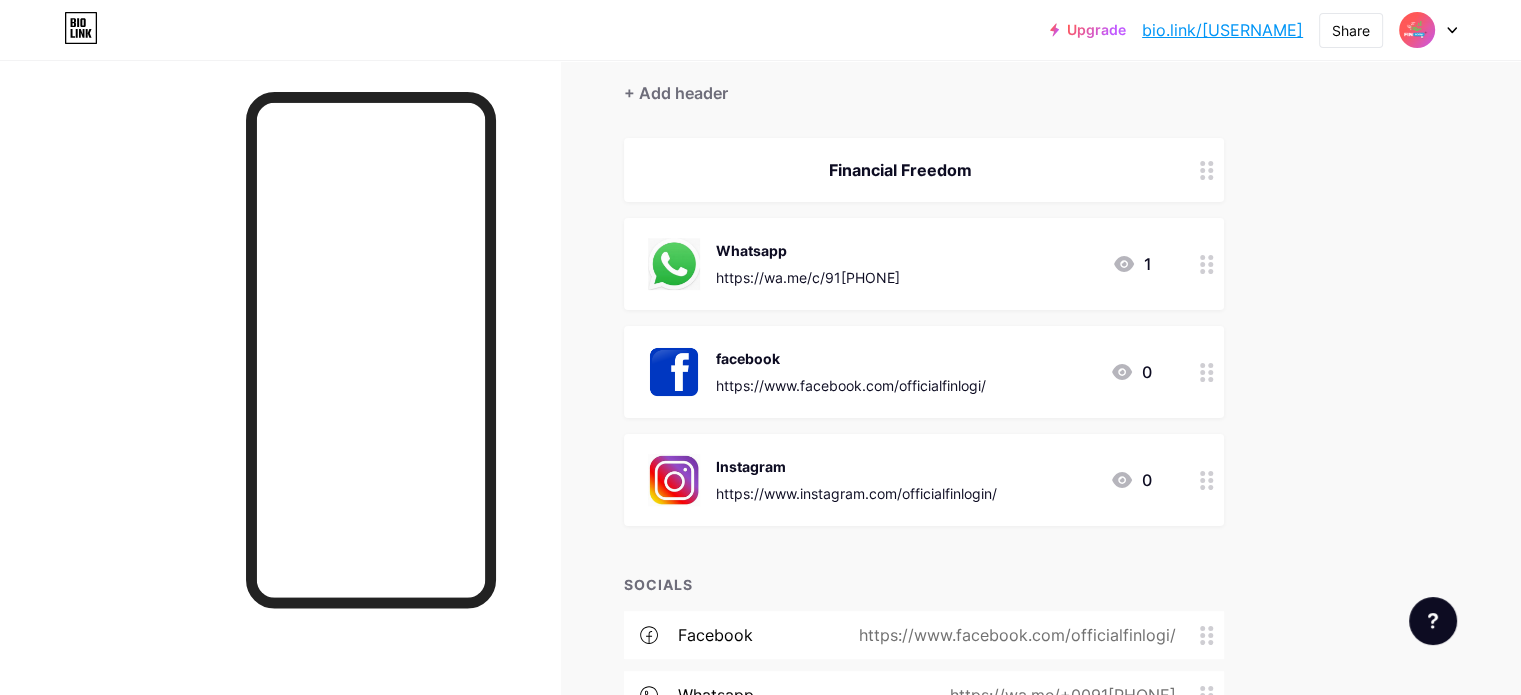 click 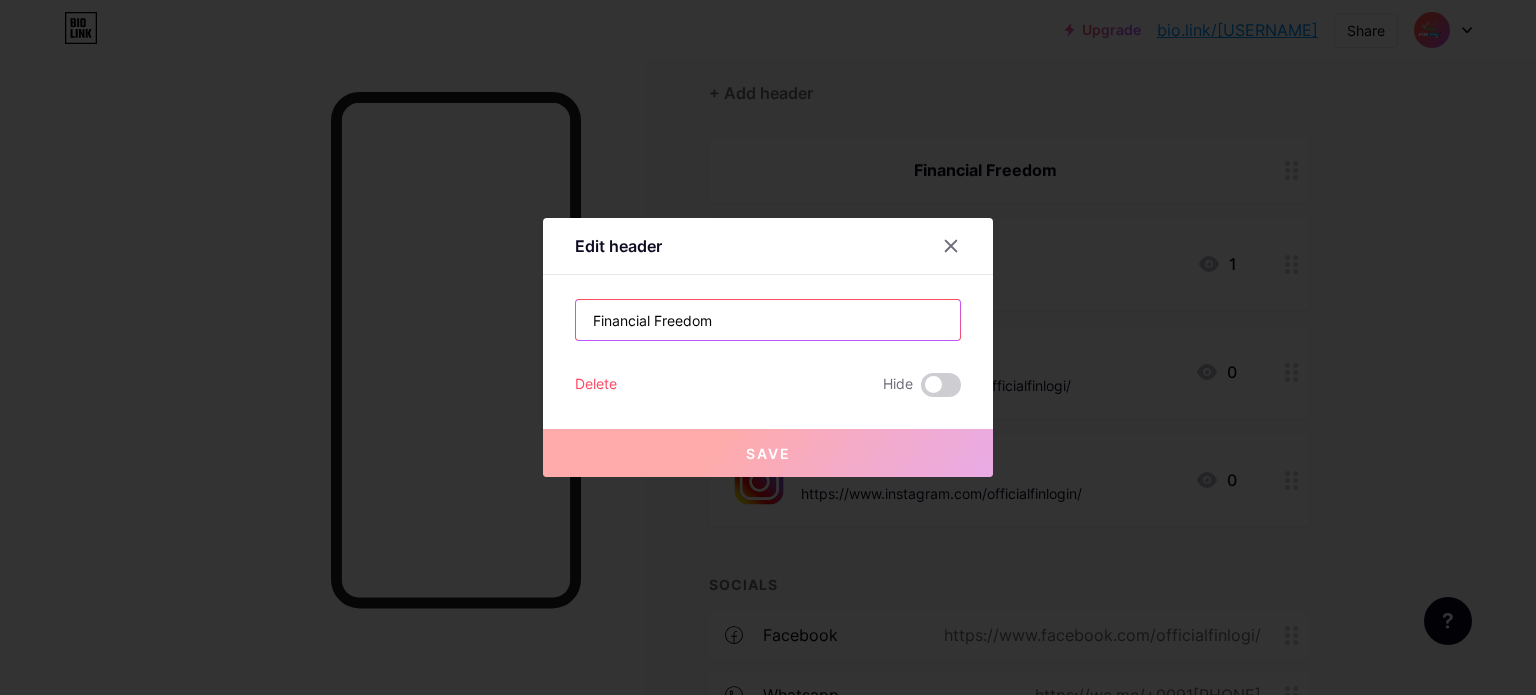 drag, startPoint x: 756, startPoint y: 324, endPoint x: 448, endPoint y: 324, distance: 308 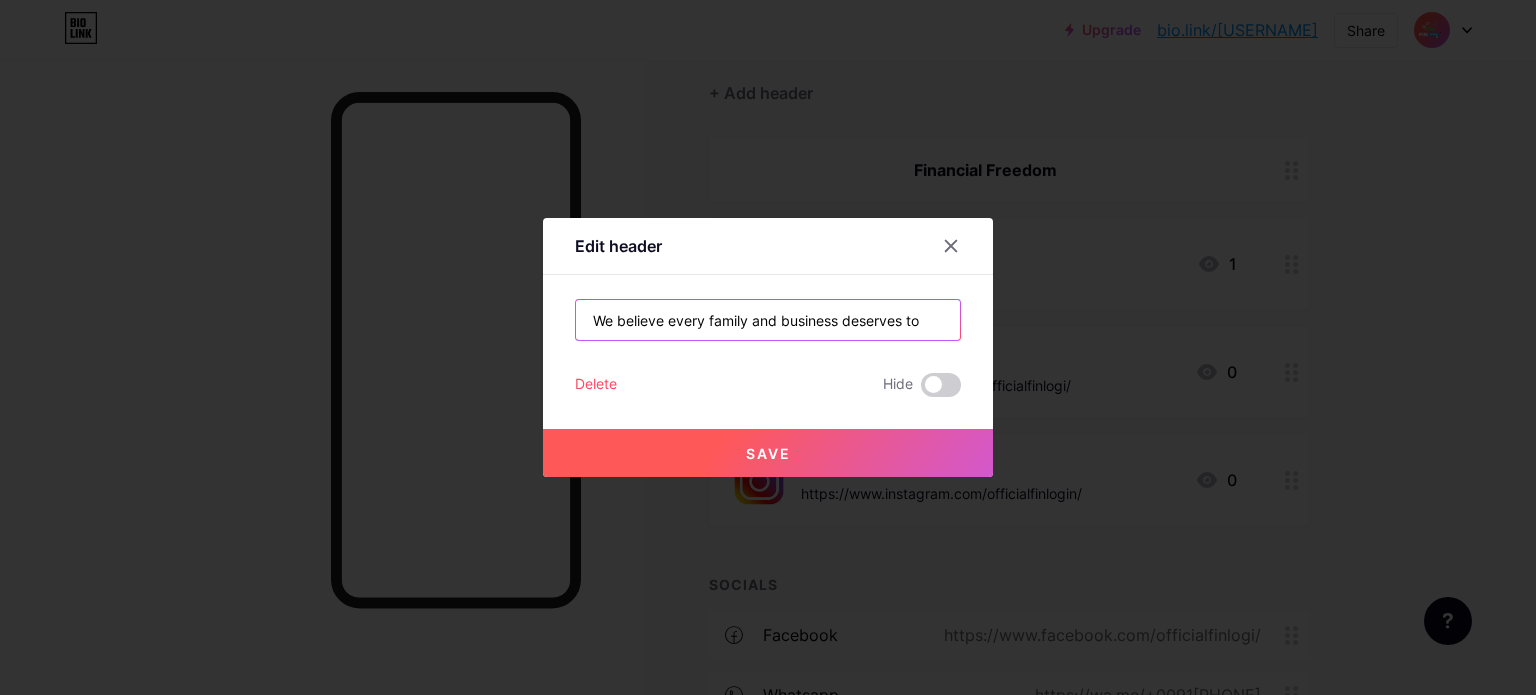scroll, scrollTop: 0, scrollLeft: 0, axis: both 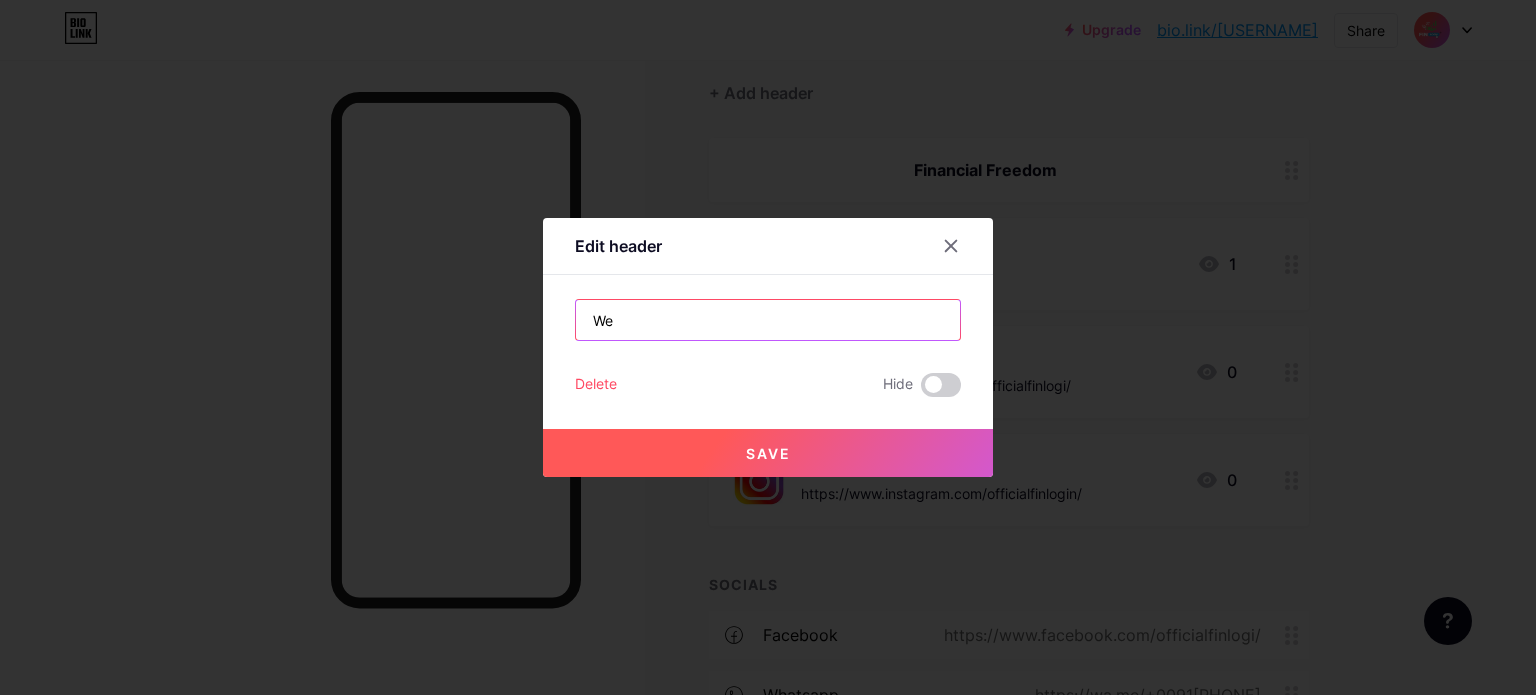 type on "W" 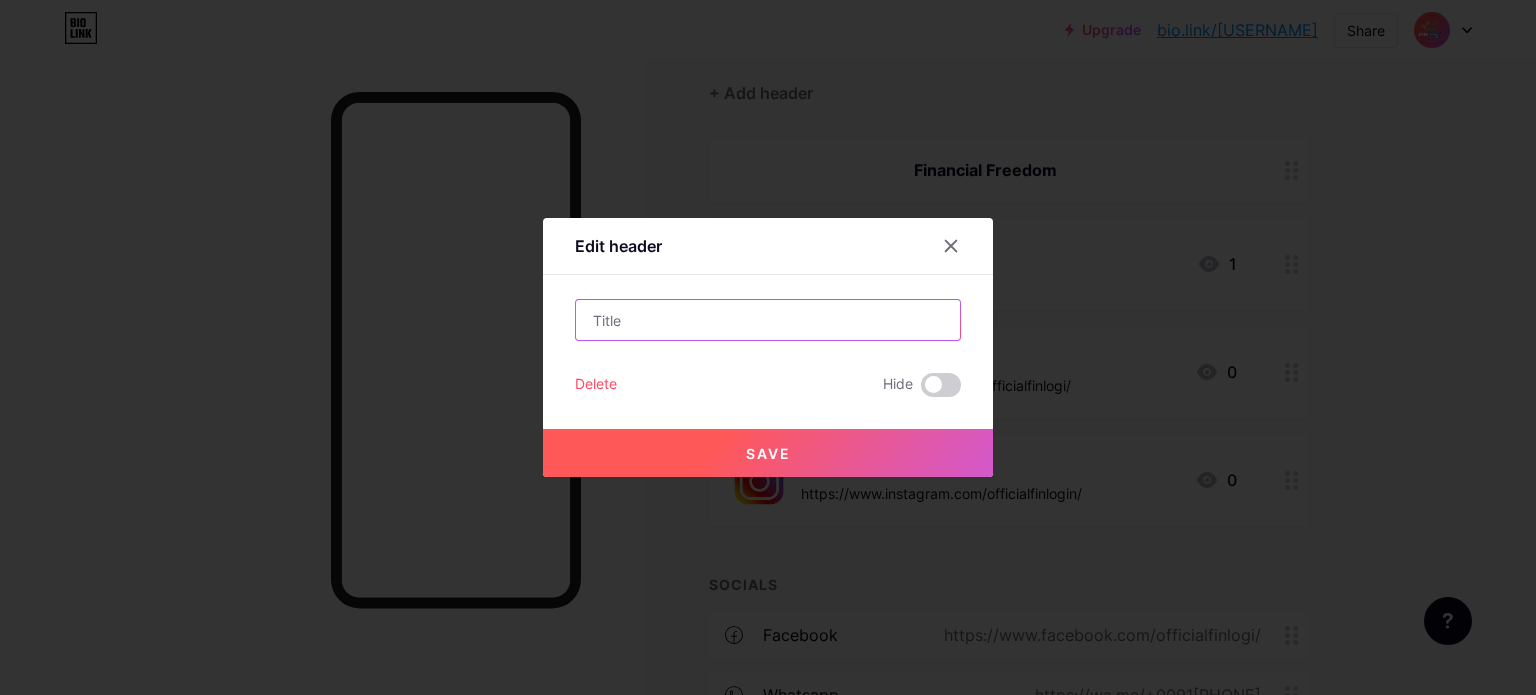 paste on "We help families and businesses build protect wealth — with clarity and purp" 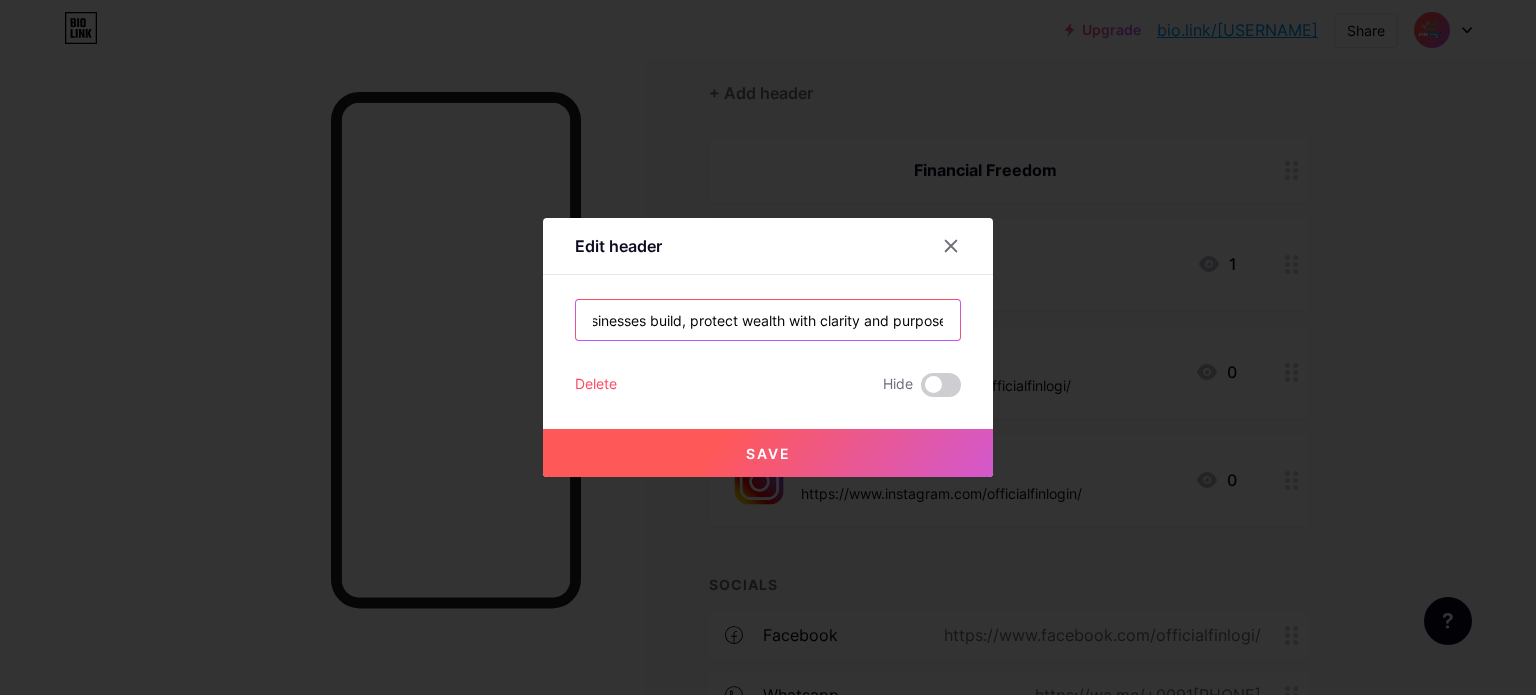 scroll, scrollTop: 0, scrollLeft: 165, axis: horizontal 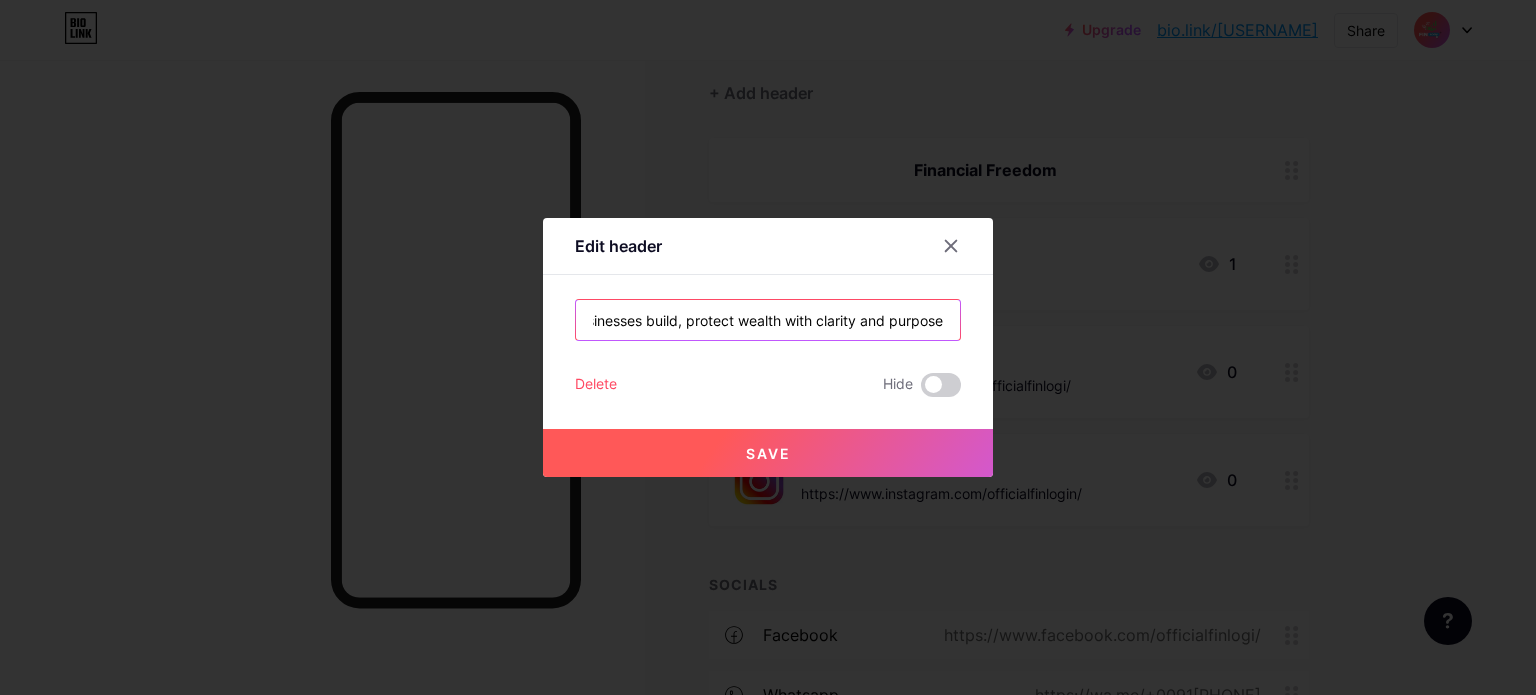 type on "We help families and businesses build, protect wealth with clarity and purpose" 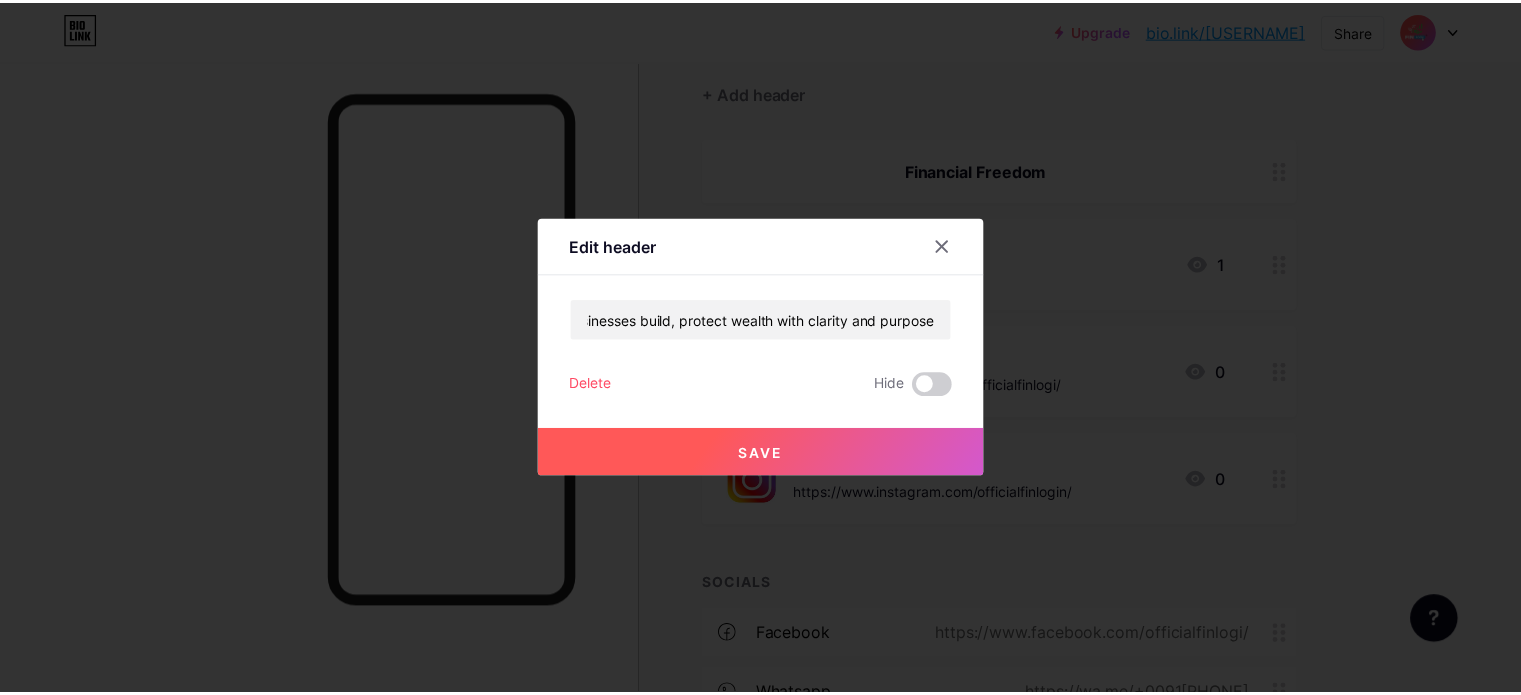 scroll, scrollTop: 0, scrollLeft: 0, axis: both 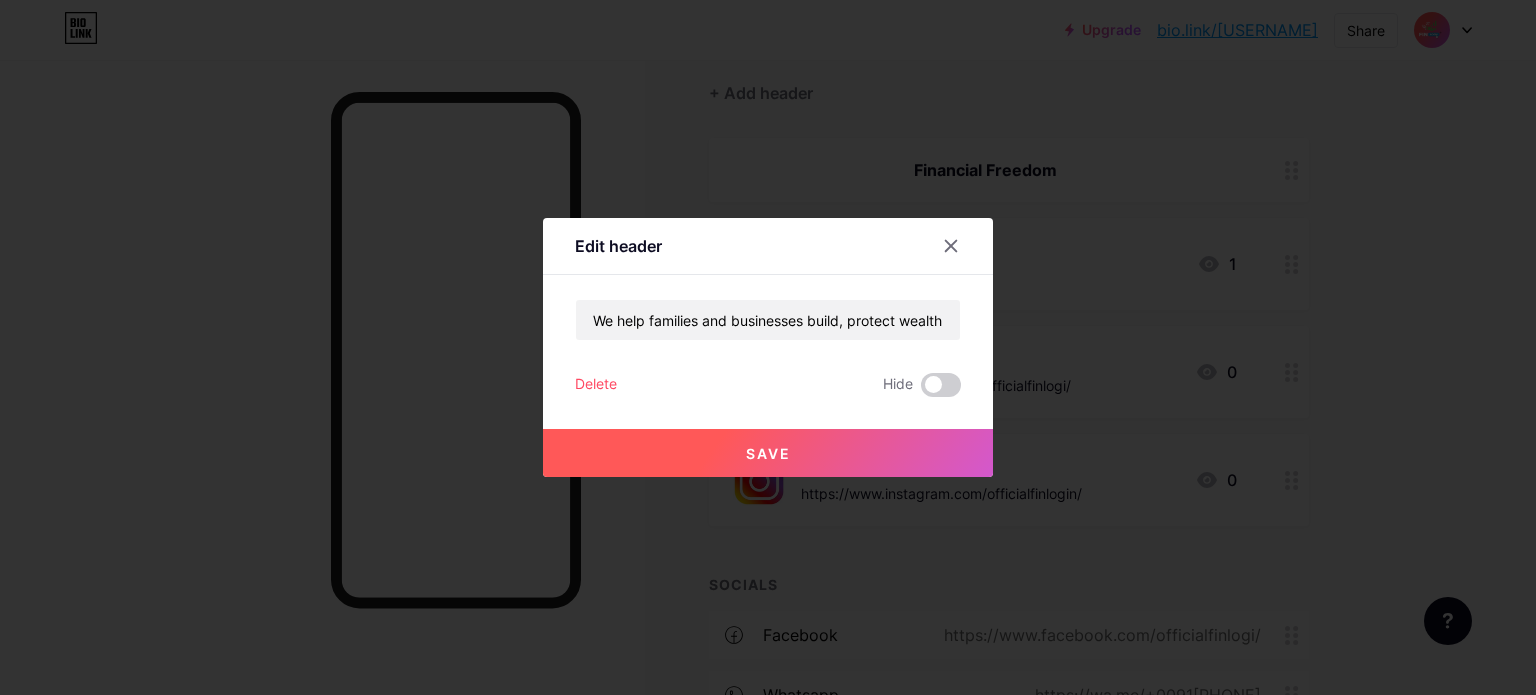 click on "Save" at bounding box center (768, 453) 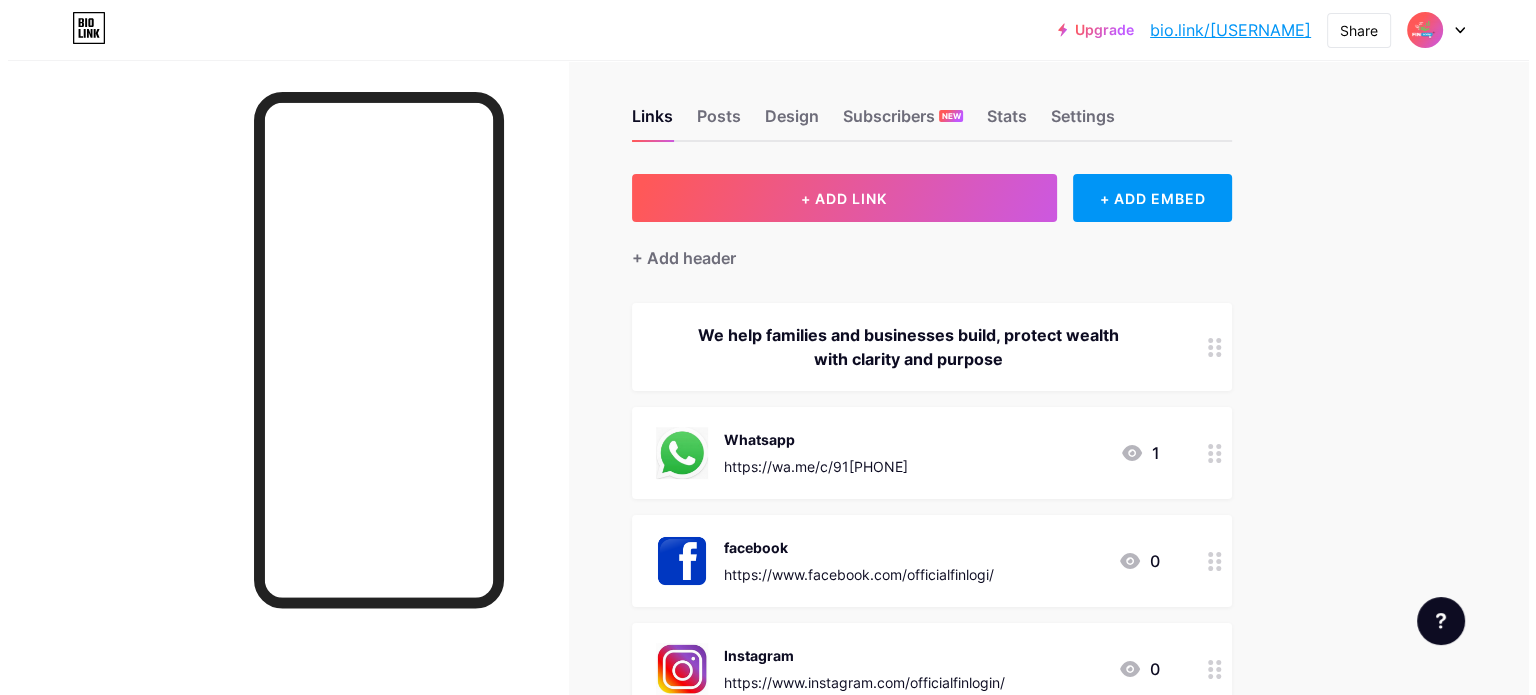 scroll, scrollTop: 0, scrollLeft: 0, axis: both 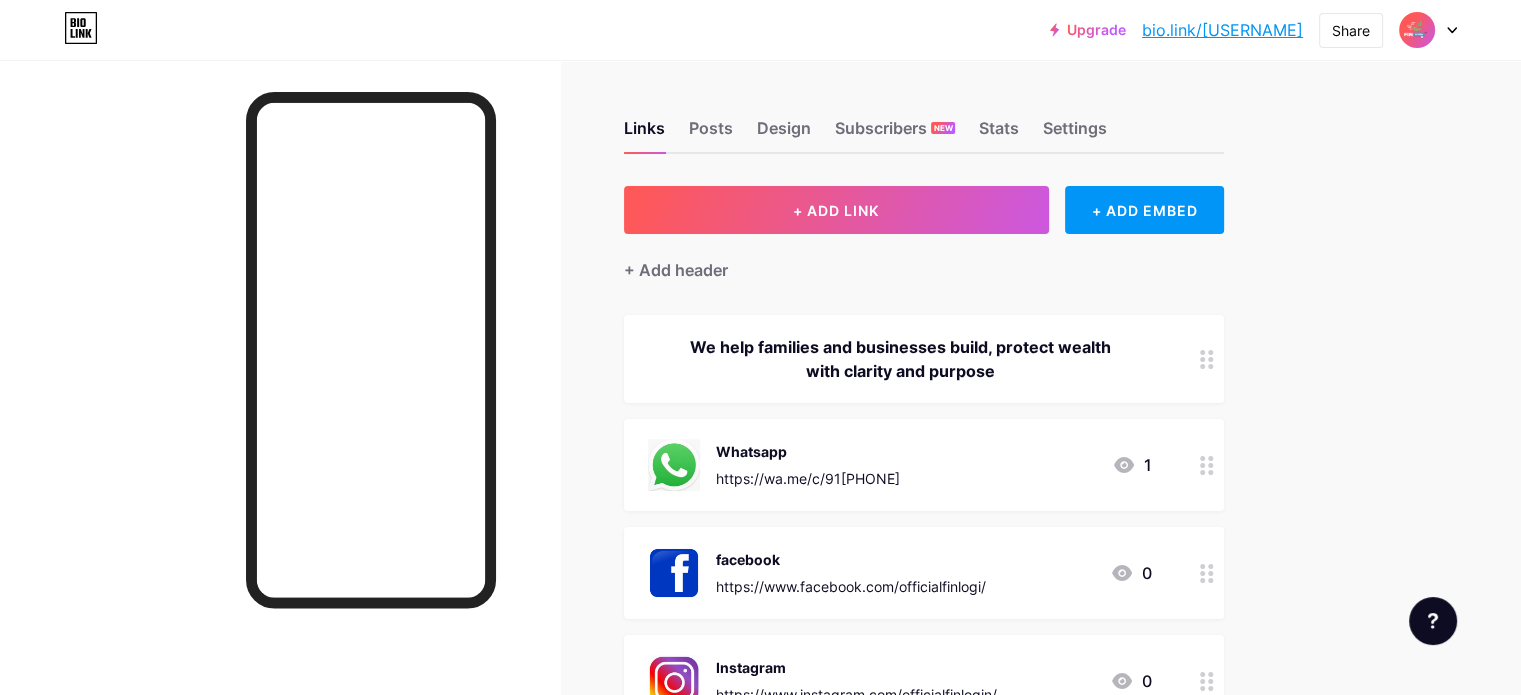click on "Upgrade" at bounding box center (1088, 30) 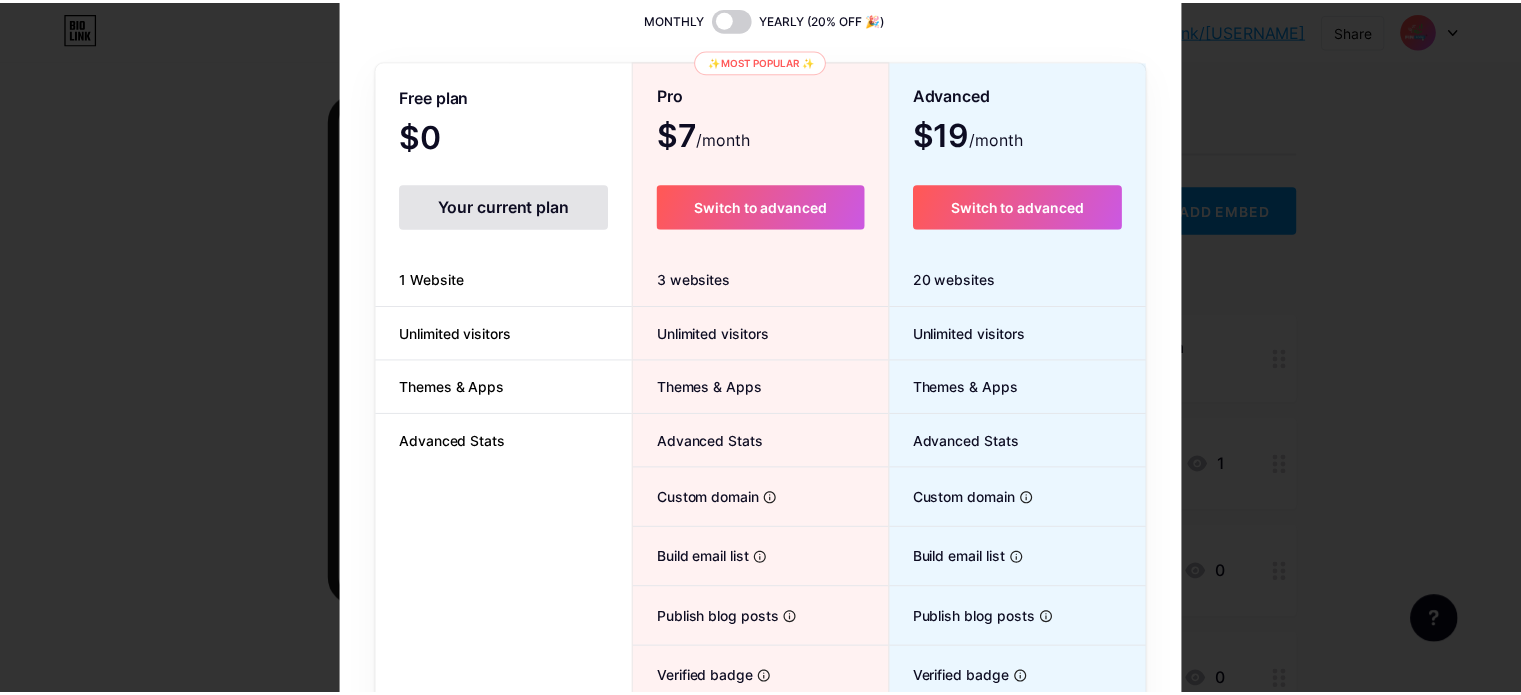 scroll, scrollTop: 0, scrollLeft: 0, axis: both 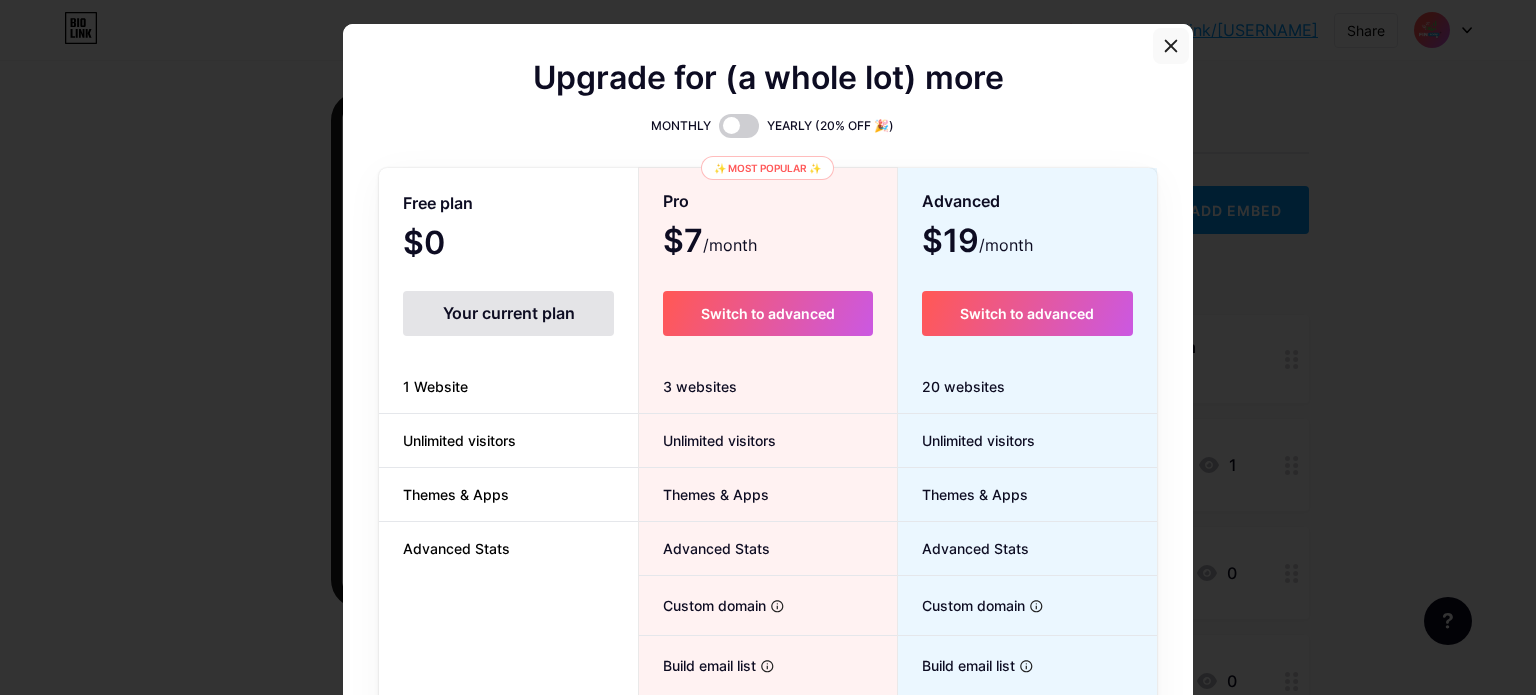 click 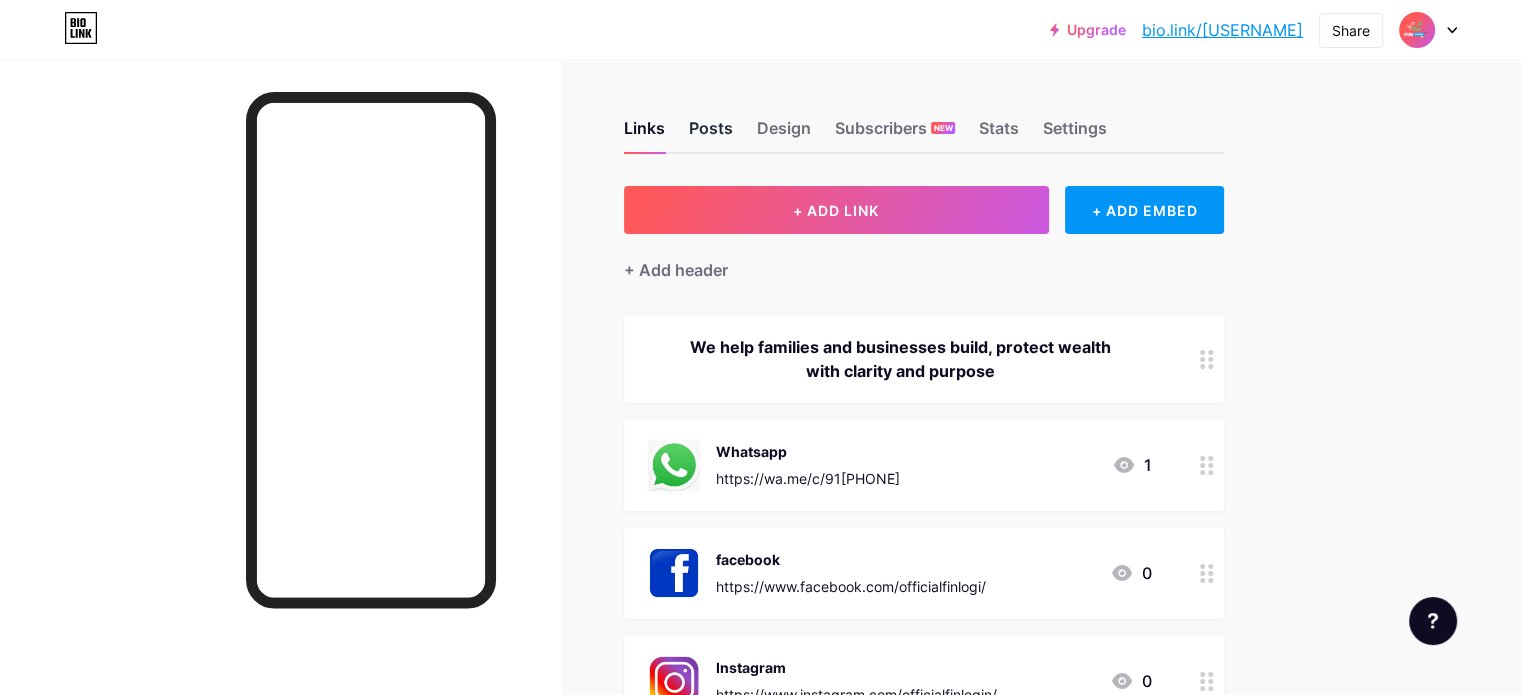 click on "Posts" at bounding box center (711, 134) 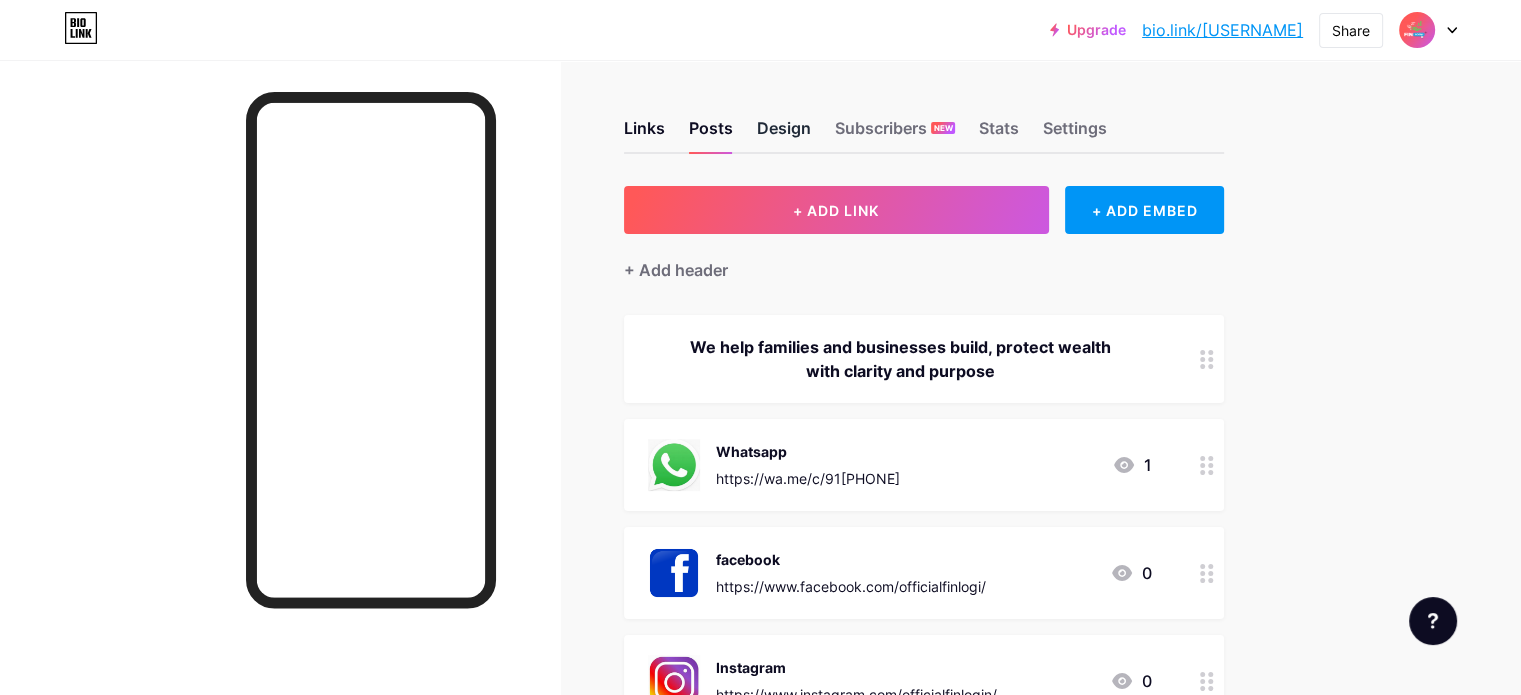 click on "Design" at bounding box center (784, 134) 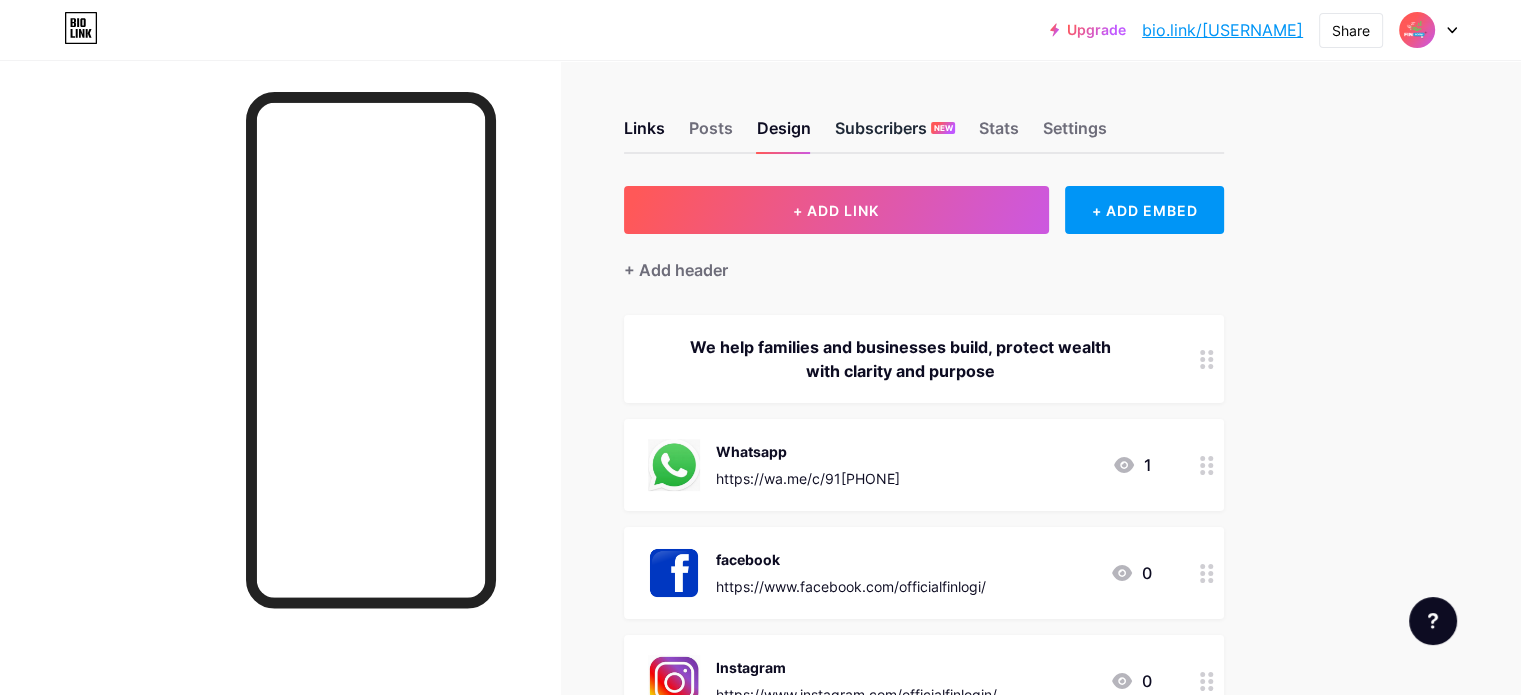 click on "Subscribers
NEW" at bounding box center [895, 134] 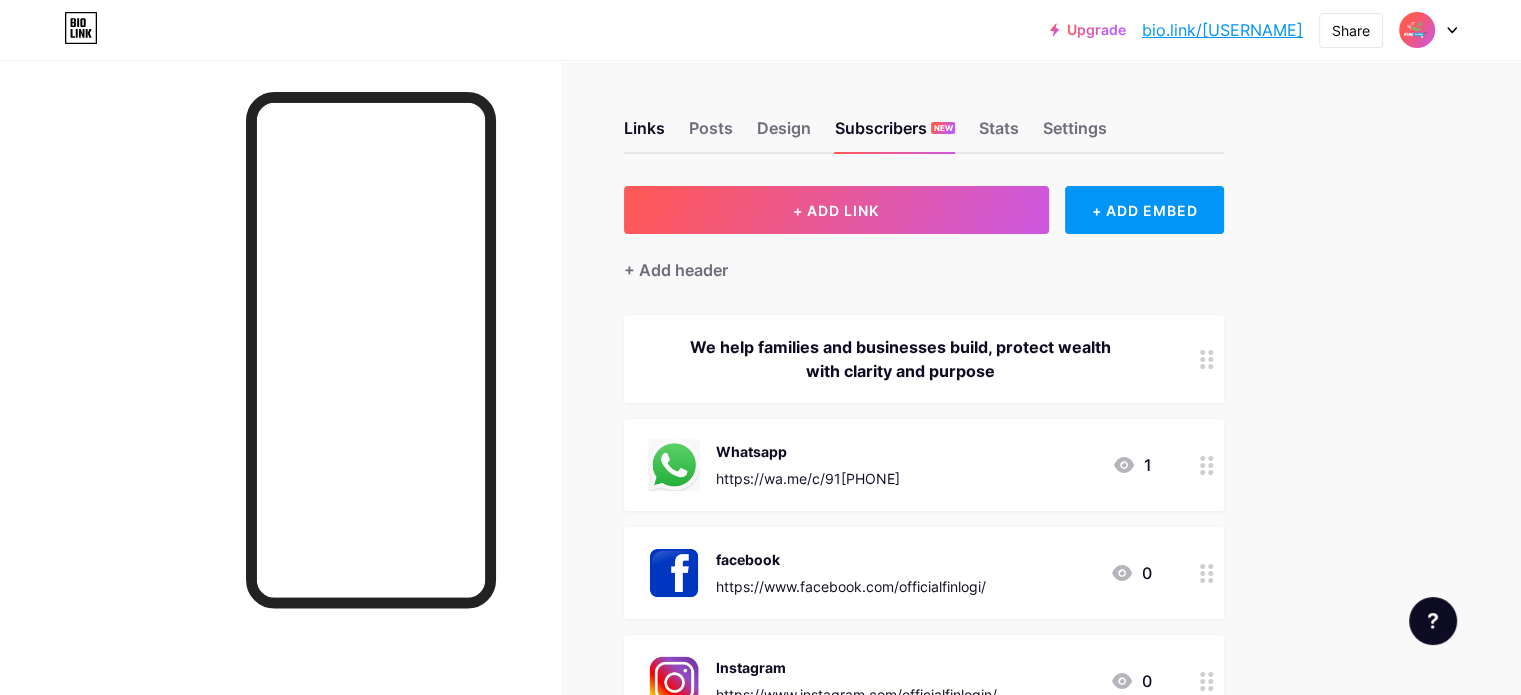 click on "Links
Posts
Design
Subscribers
NEW
Stats
Settings" at bounding box center [924, 119] 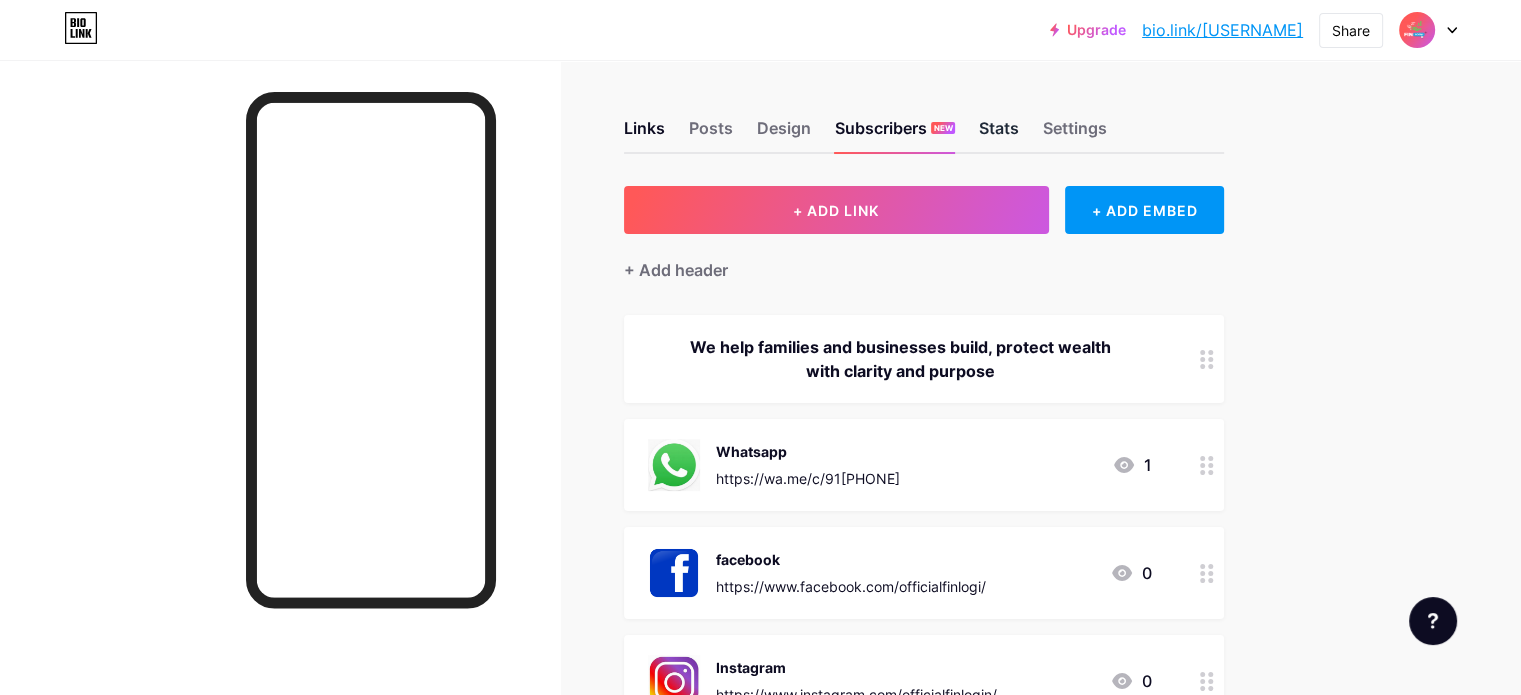 click on "Stats" at bounding box center (999, 134) 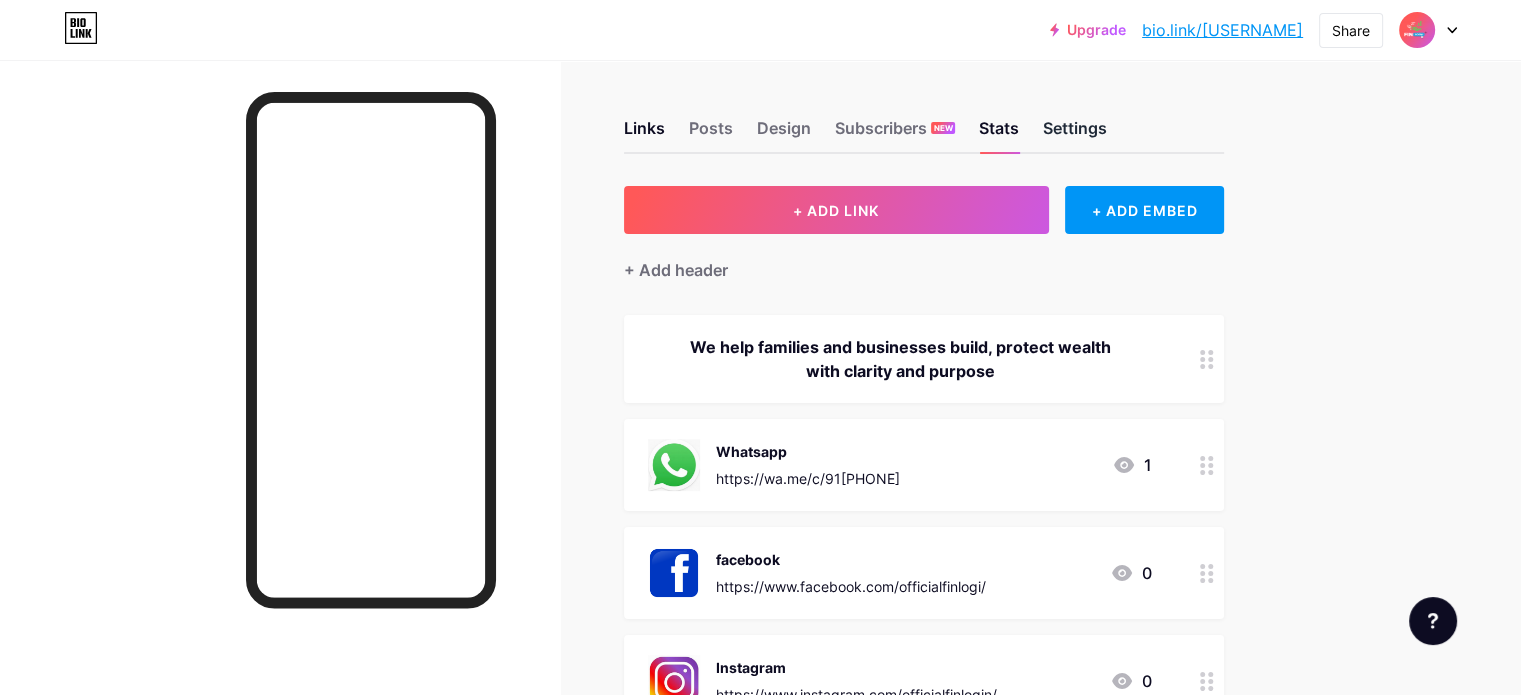 click on "Settings" at bounding box center [1075, 134] 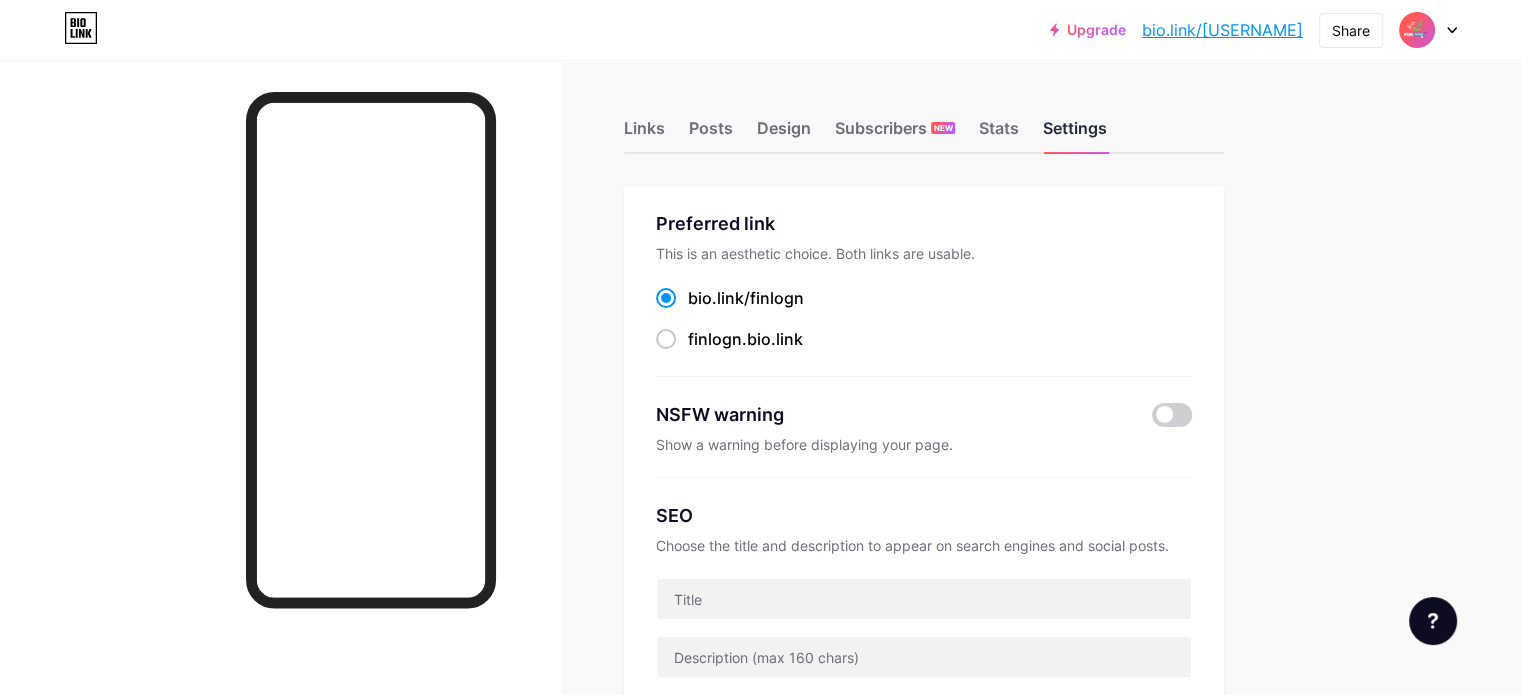 scroll, scrollTop: 0, scrollLeft: 0, axis: both 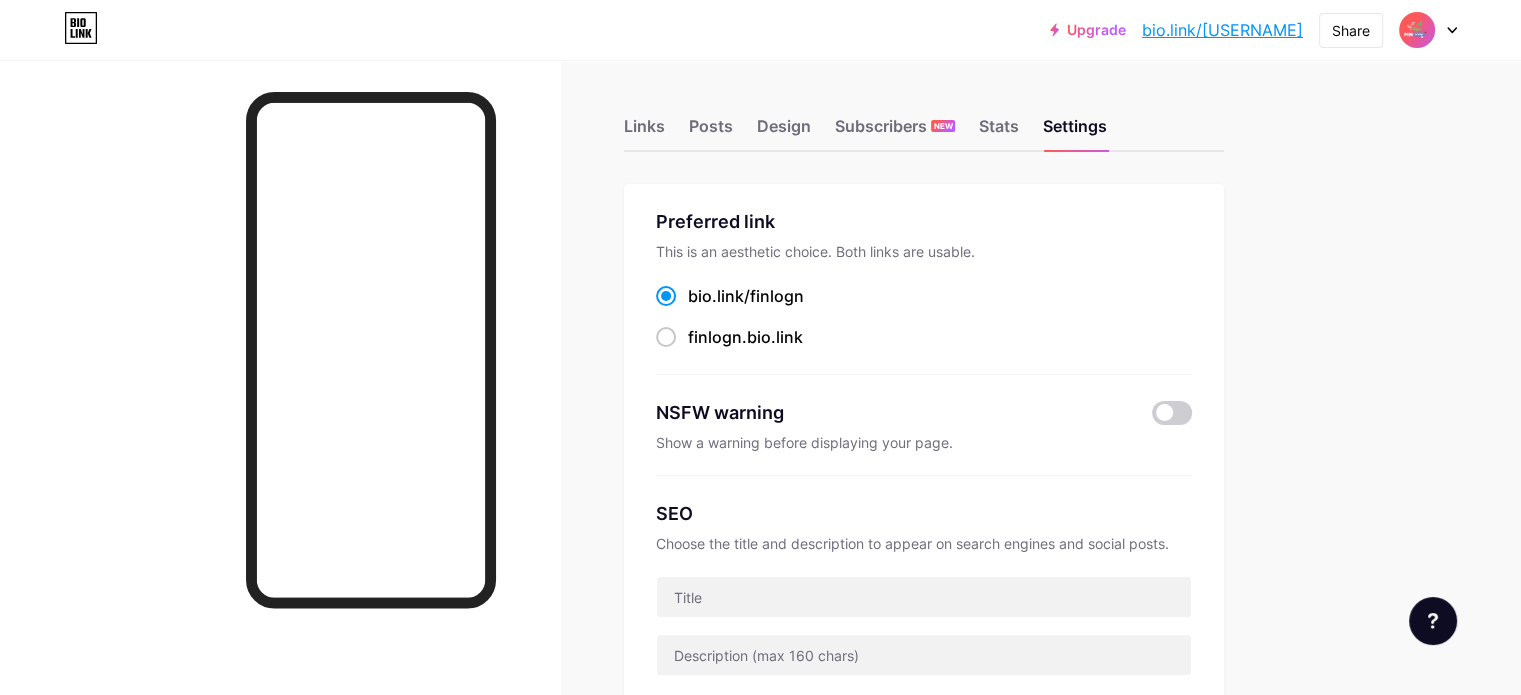 click on "Upgrade bio.link/[USERNAME] bio.link/[USERNAME] Share Switch accounts FinLogin Advisory bio.link/[USERNAME] + Add a new page Account settings Logout Link Copied Links Posts Design Subscribers NEW Stats Settings Preferred link This is an aesthetic choice. Both links are usable. bio.link/ [USERNAME] [USERNAME].bio.link NSFW warning Show a warning before displaying your page. SEO Choose the title and description to appear on search engines and social posts. Google Analytics My username bio.link/ [USERNAME] Pro Links PRO Custom Domain Try your own custom domain eg: jaseem.com Set up domain Emoji link Add emojis to your link eg: bio.link/😄😭🥵 Create Go to Help Center to learn more or to contact support. Changes saved" at bounding box center [760, 781] 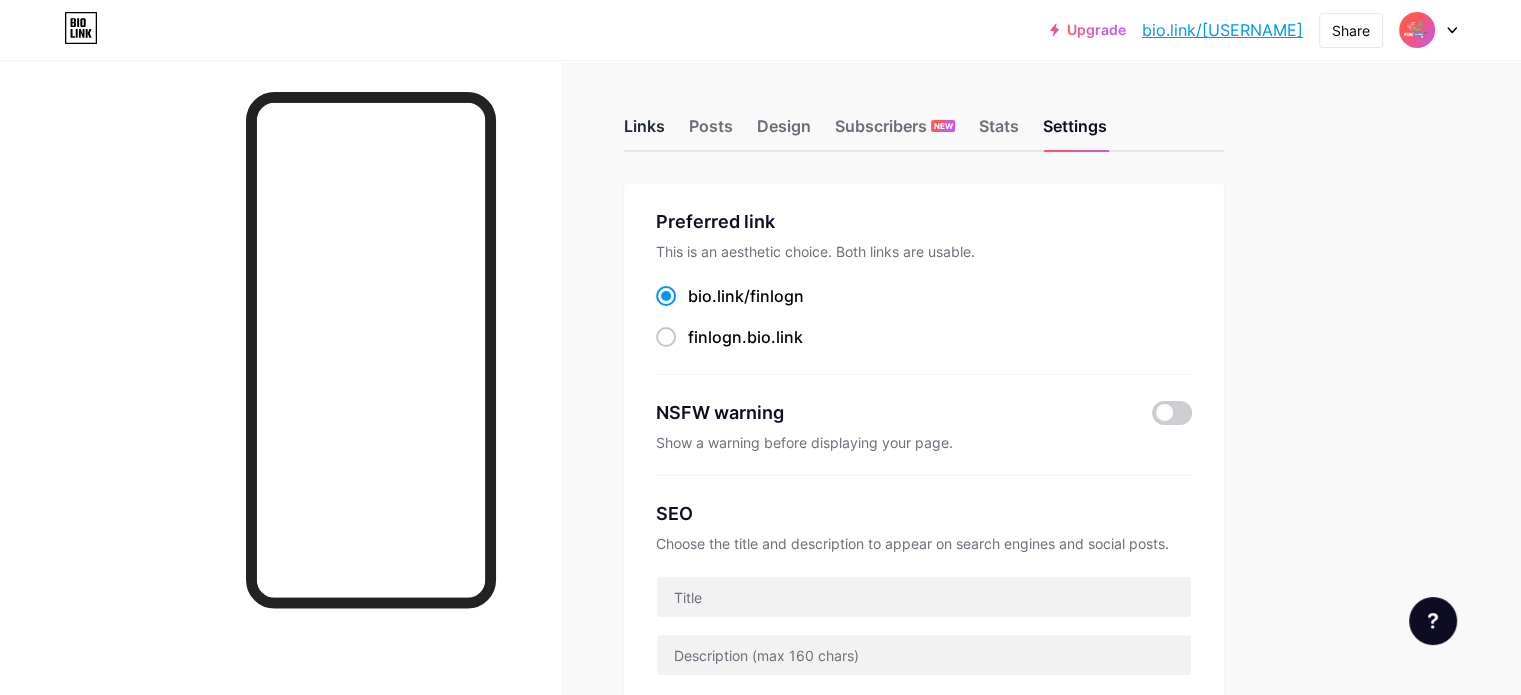 click on "Links" at bounding box center (644, 132) 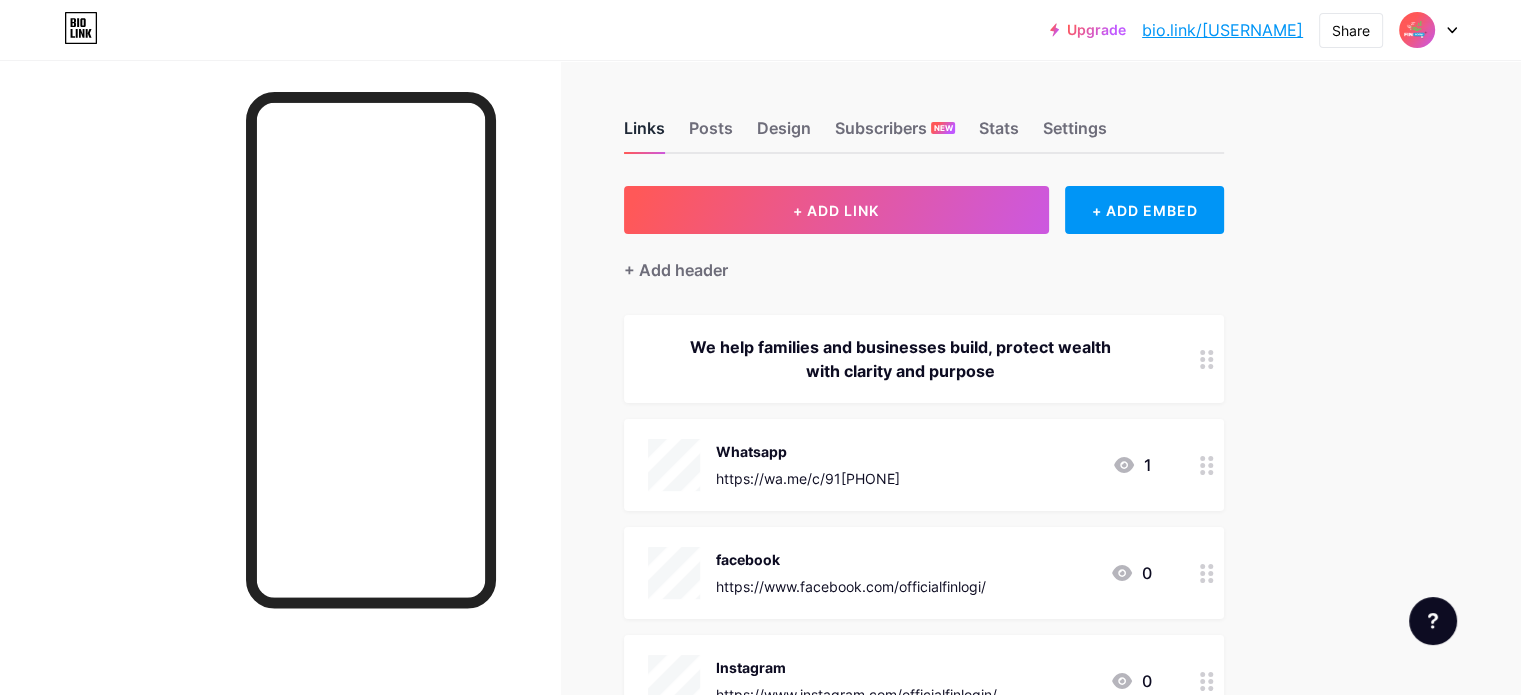 scroll, scrollTop: 0, scrollLeft: 0, axis: both 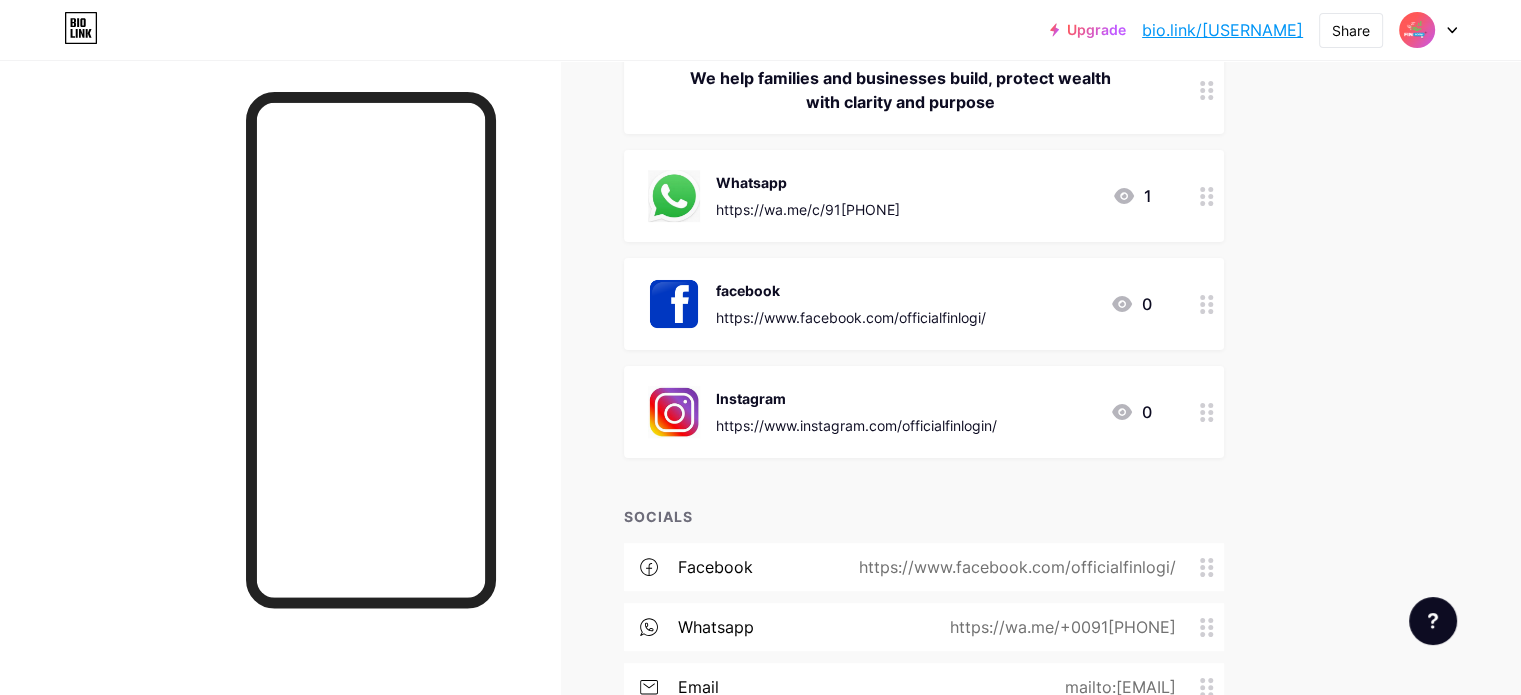 click 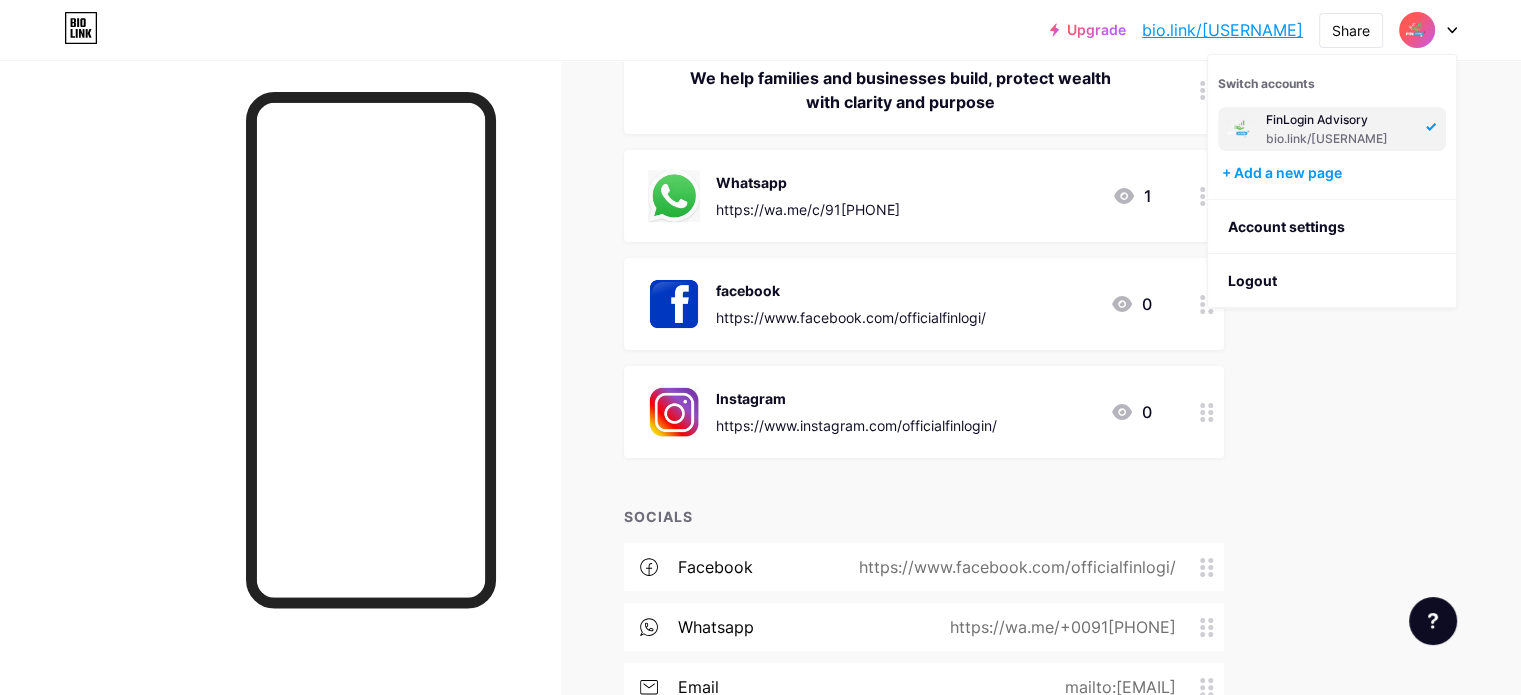 click on "Upgrade" at bounding box center (1088, 30) 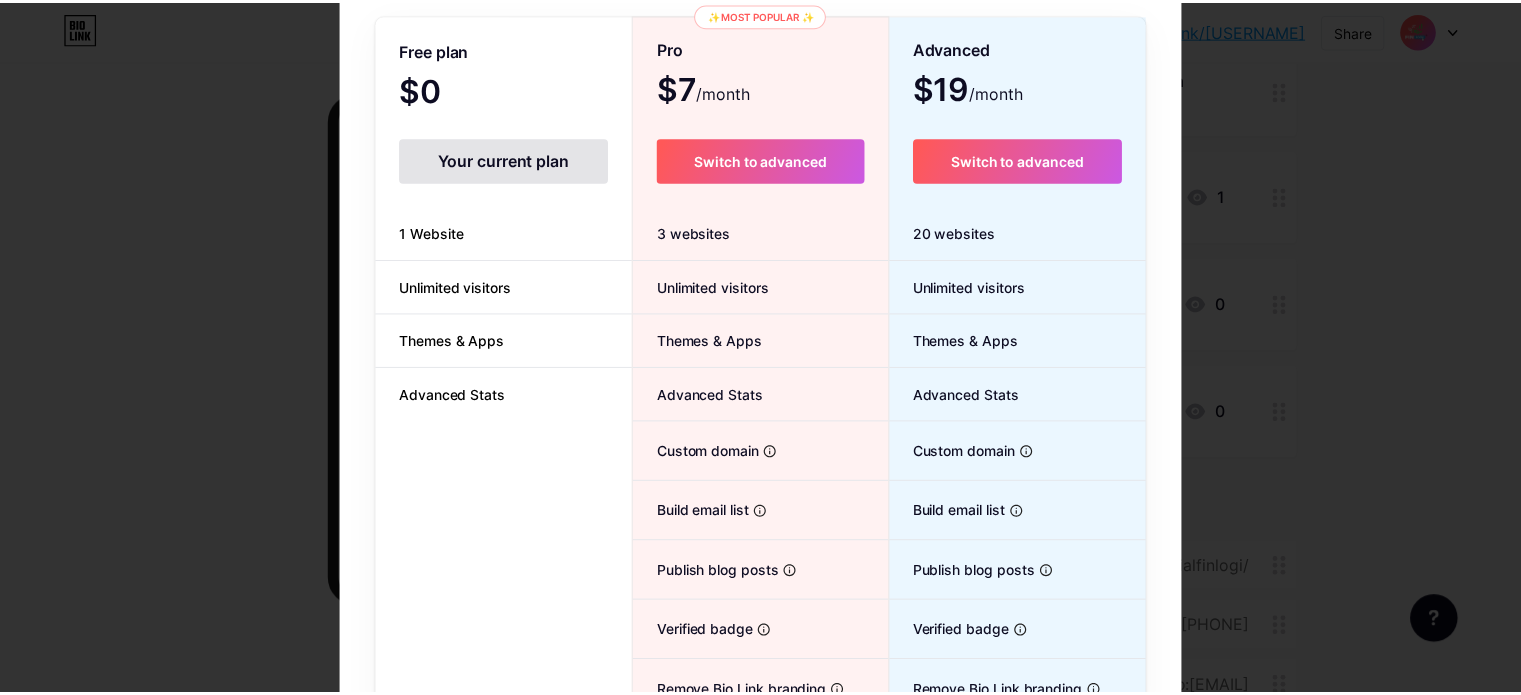 scroll, scrollTop: 215, scrollLeft: 0, axis: vertical 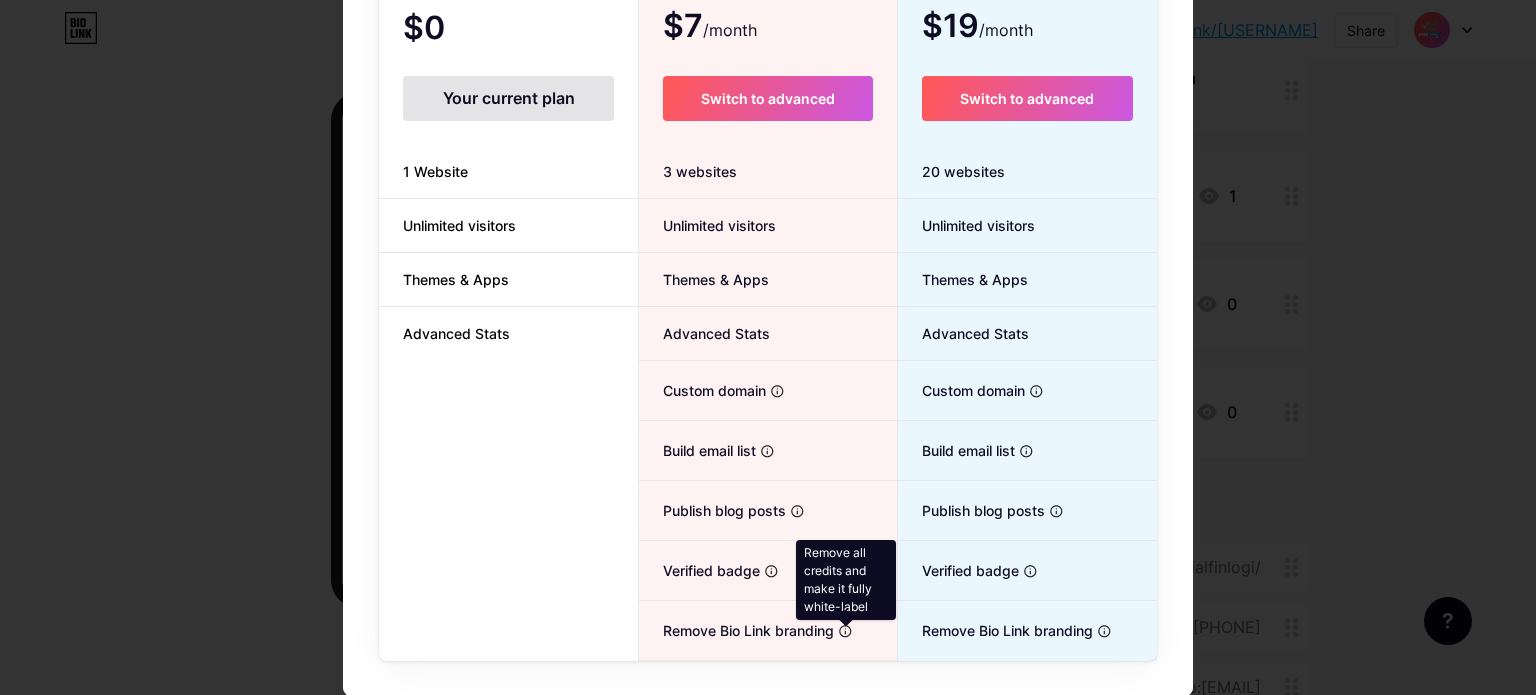 click 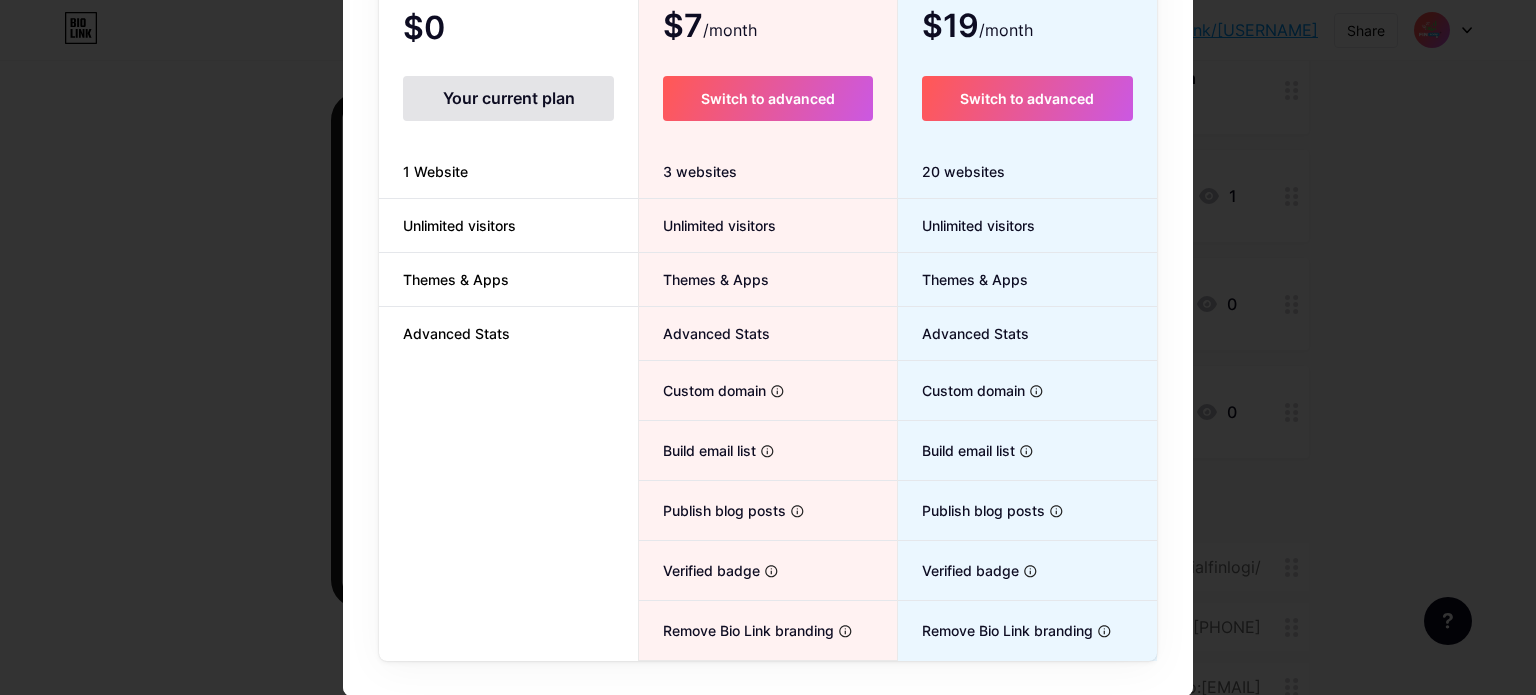 click at bounding box center (768, 132) 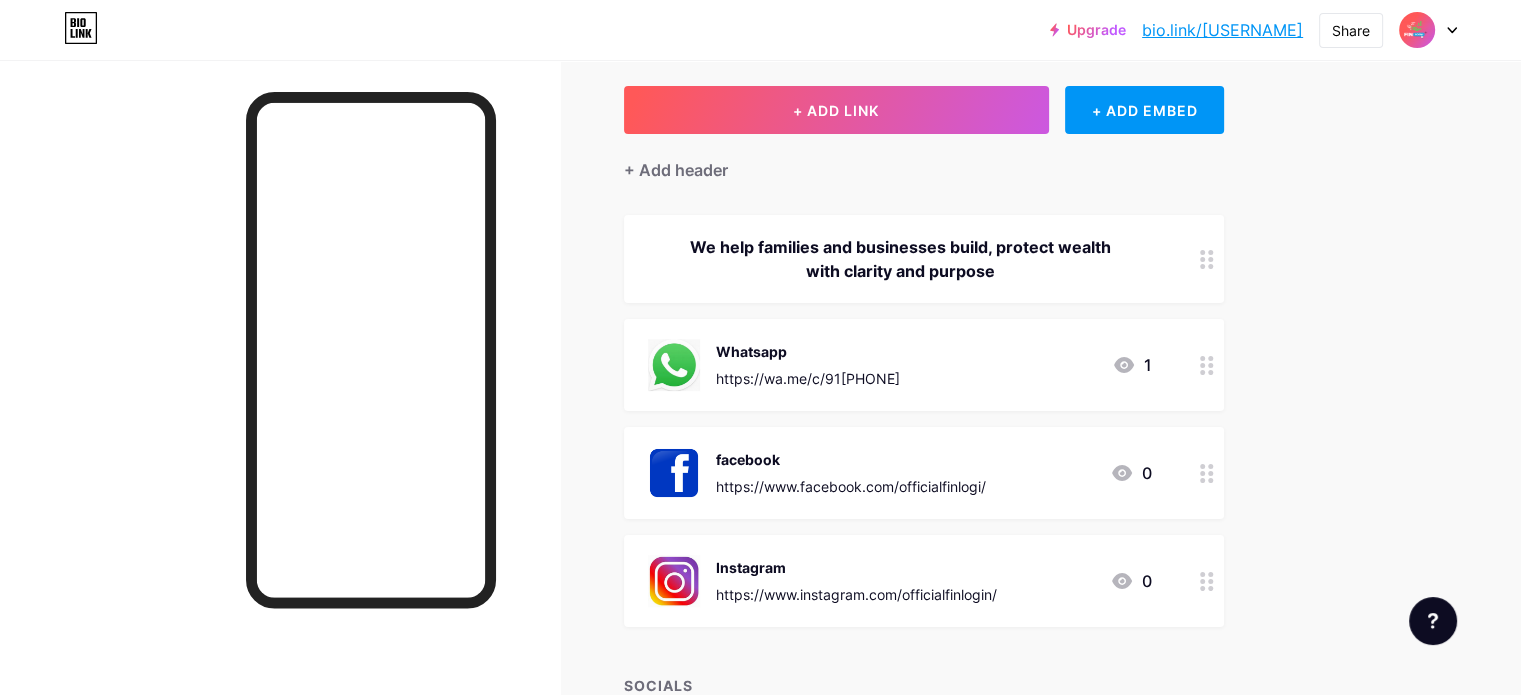 scroll, scrollTop: 82, scrollLeft: 0, axis: vertical 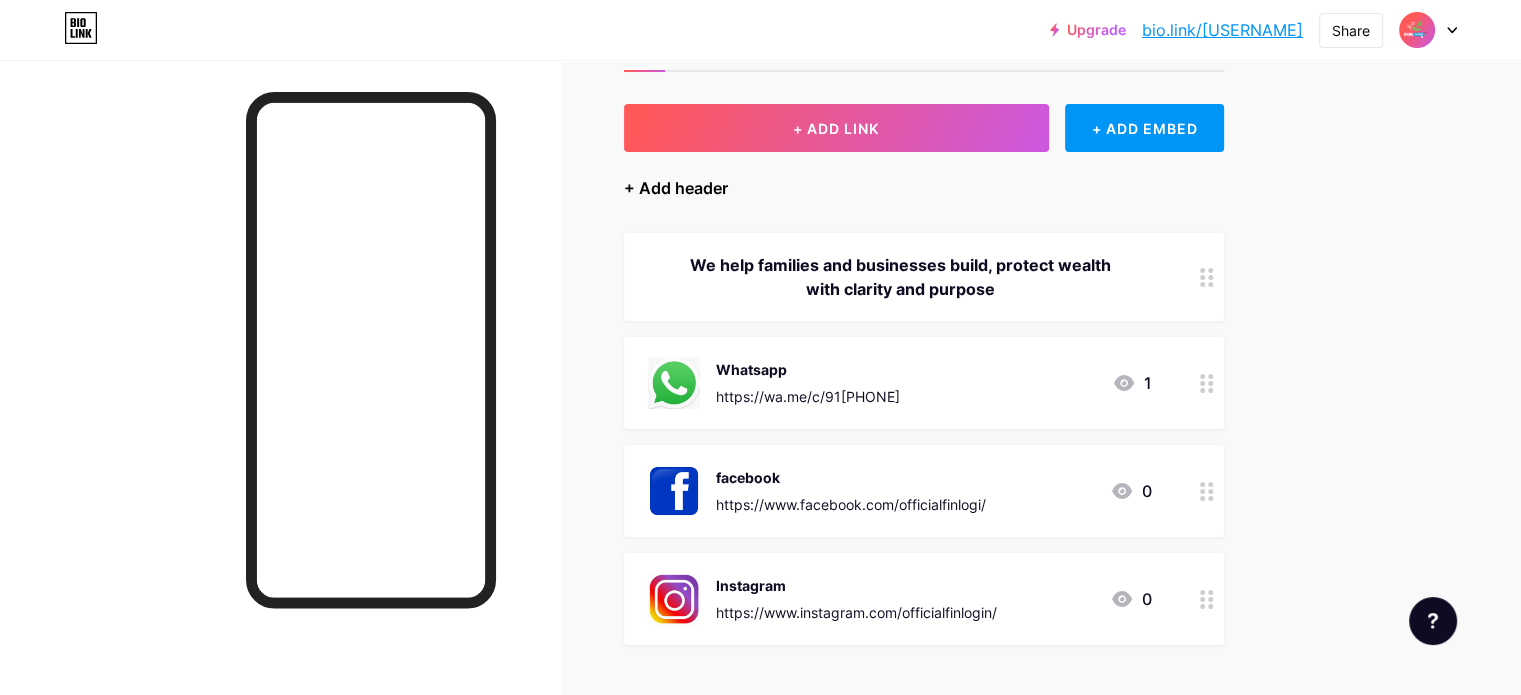 click on "+ Add header" at bounding box center [676, 188] 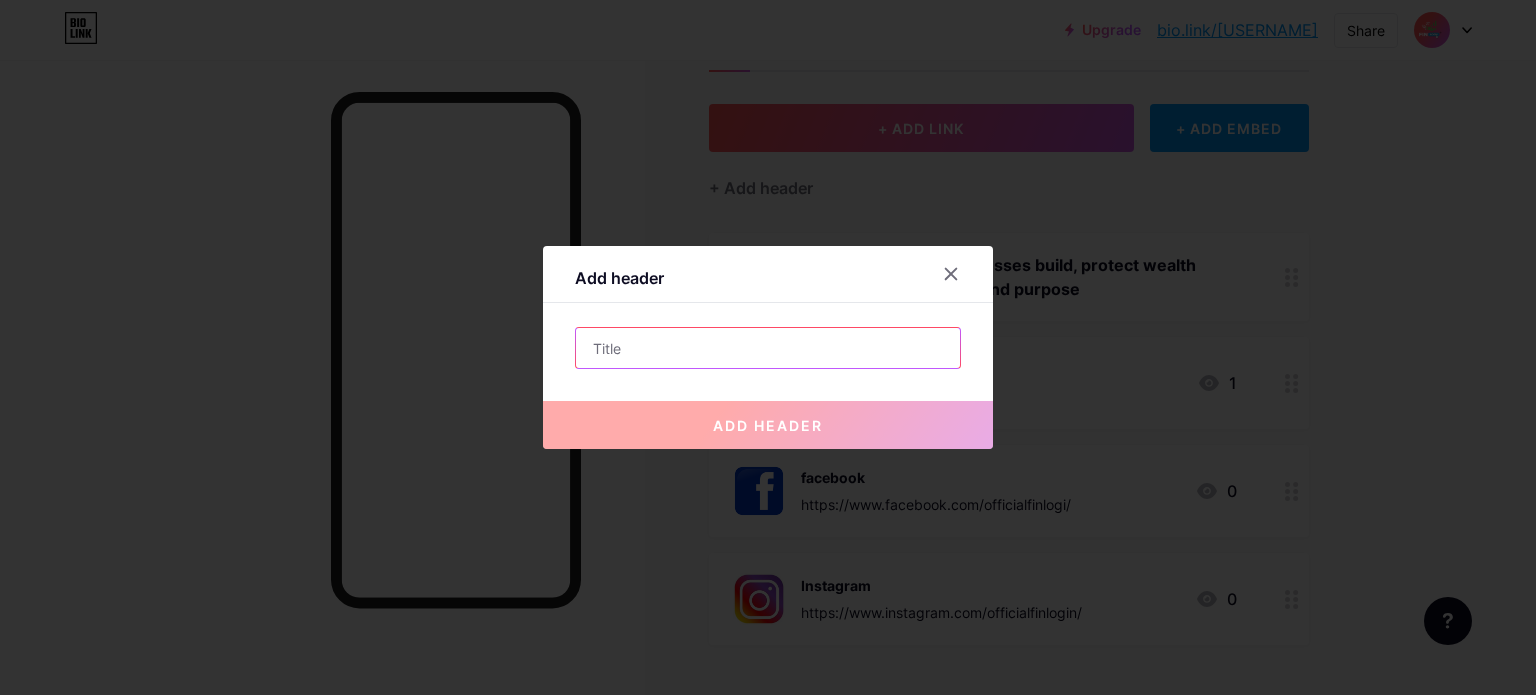 click at bounding box center [768, 348] 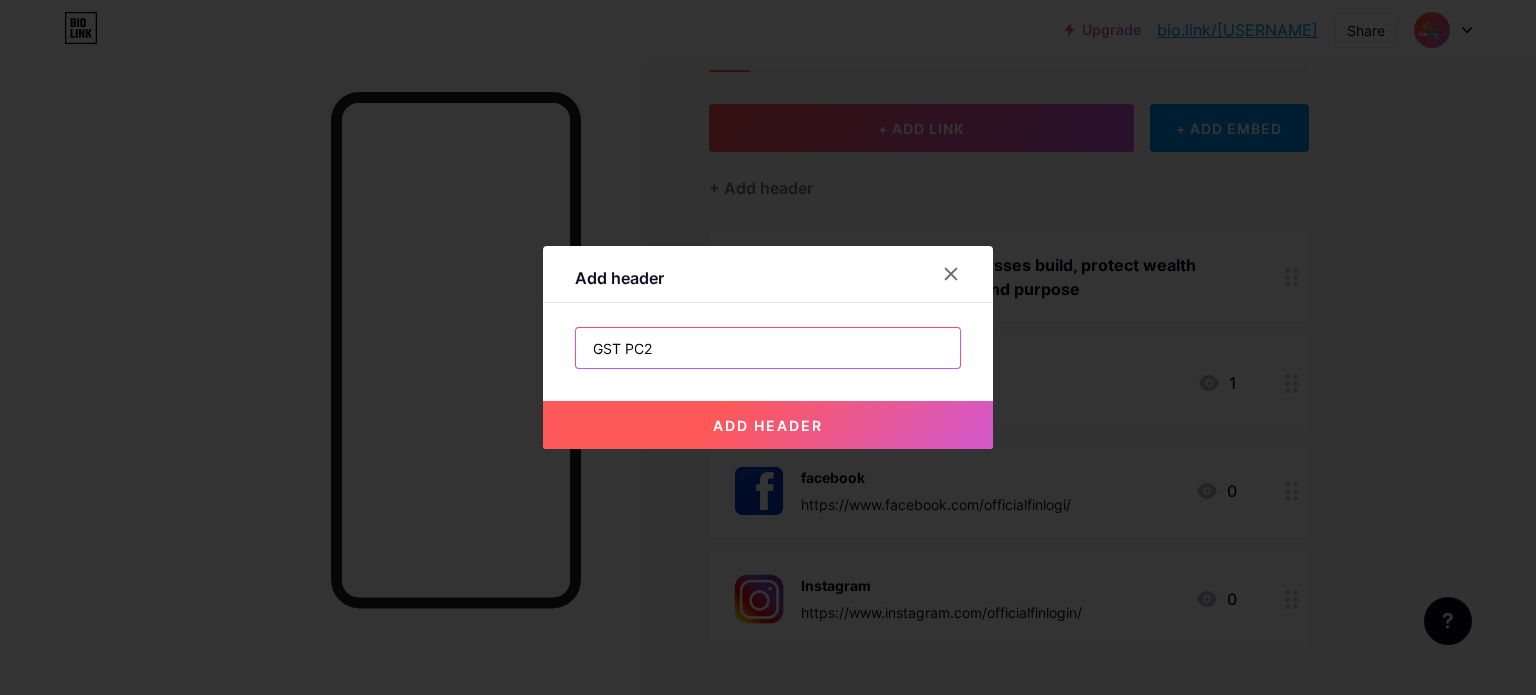 type on "GST PC2" 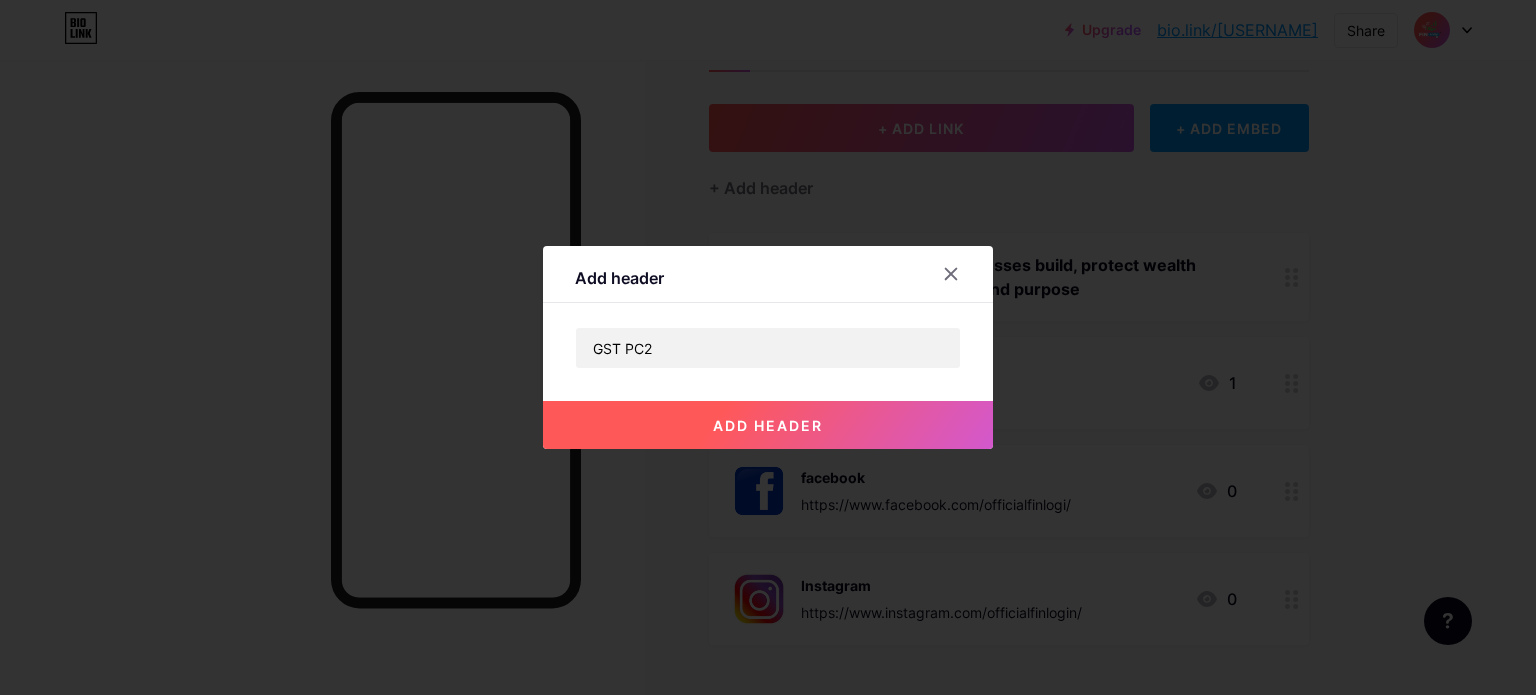 click on "add header" at bounding box center (768, 425) 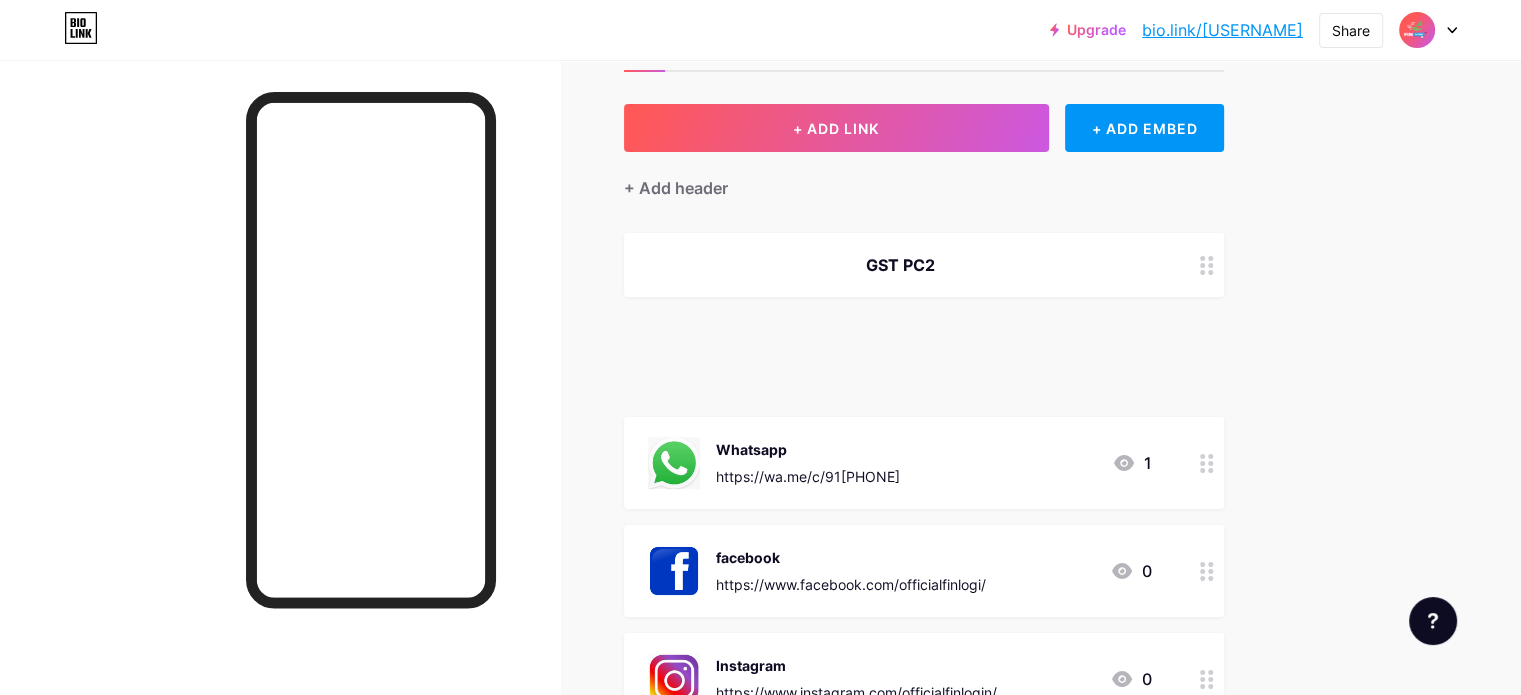 type 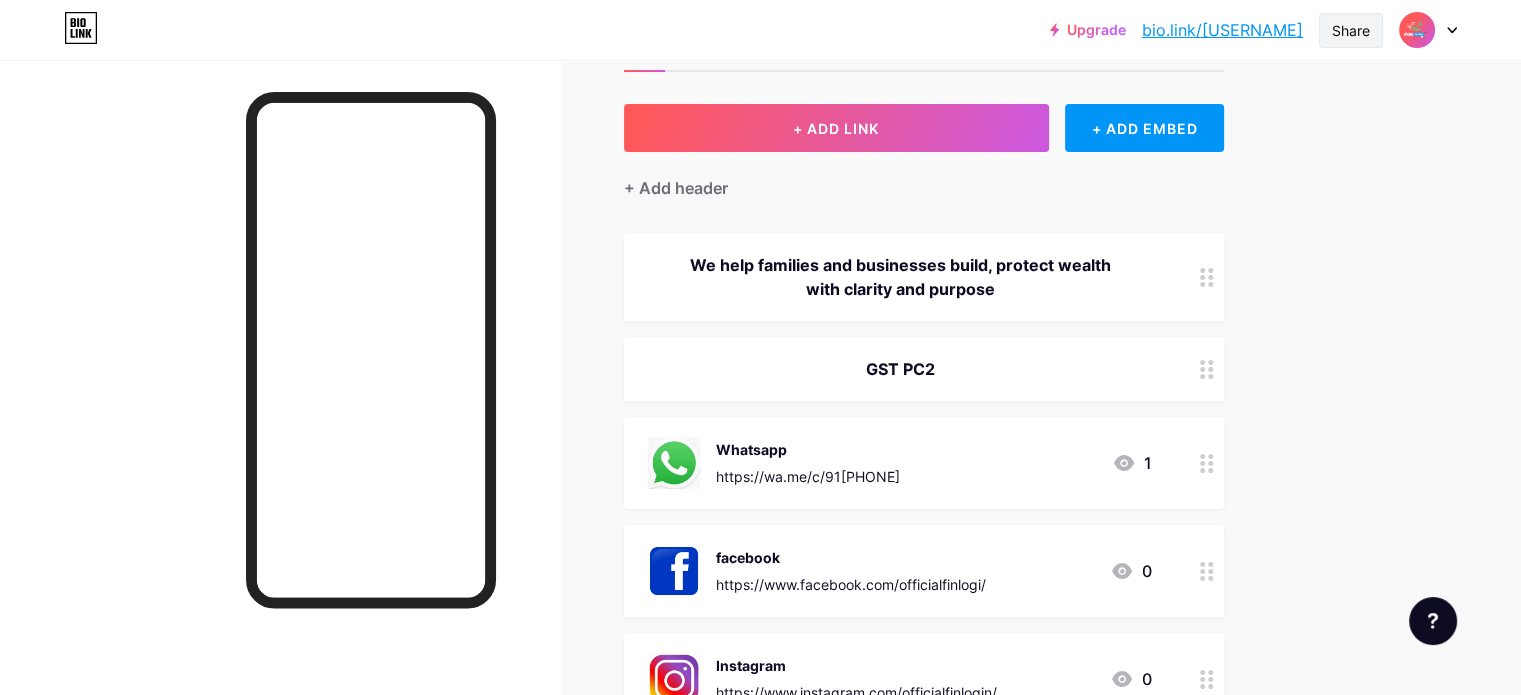 click on "Share" at bounding box center [1351, 30] 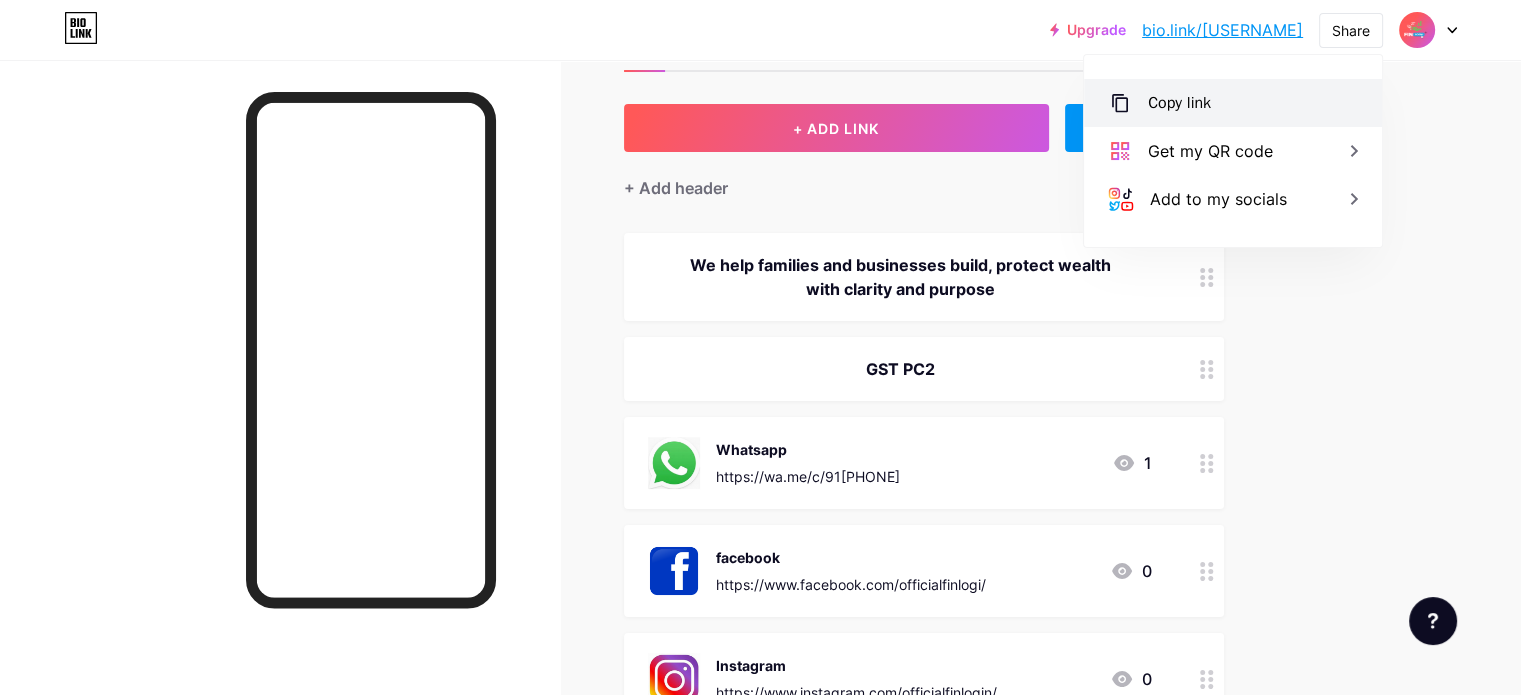 click on "Copy link" at bounding box center [1233, 103] 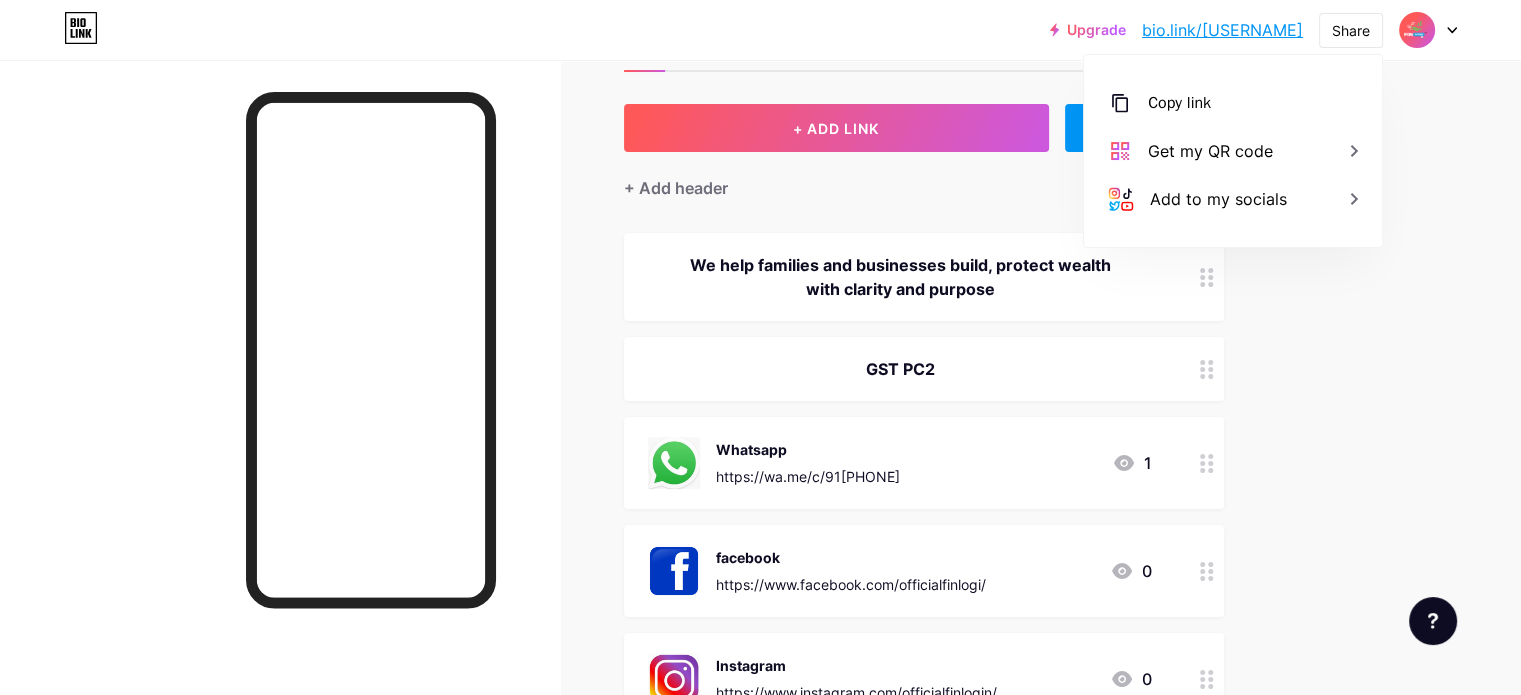 click 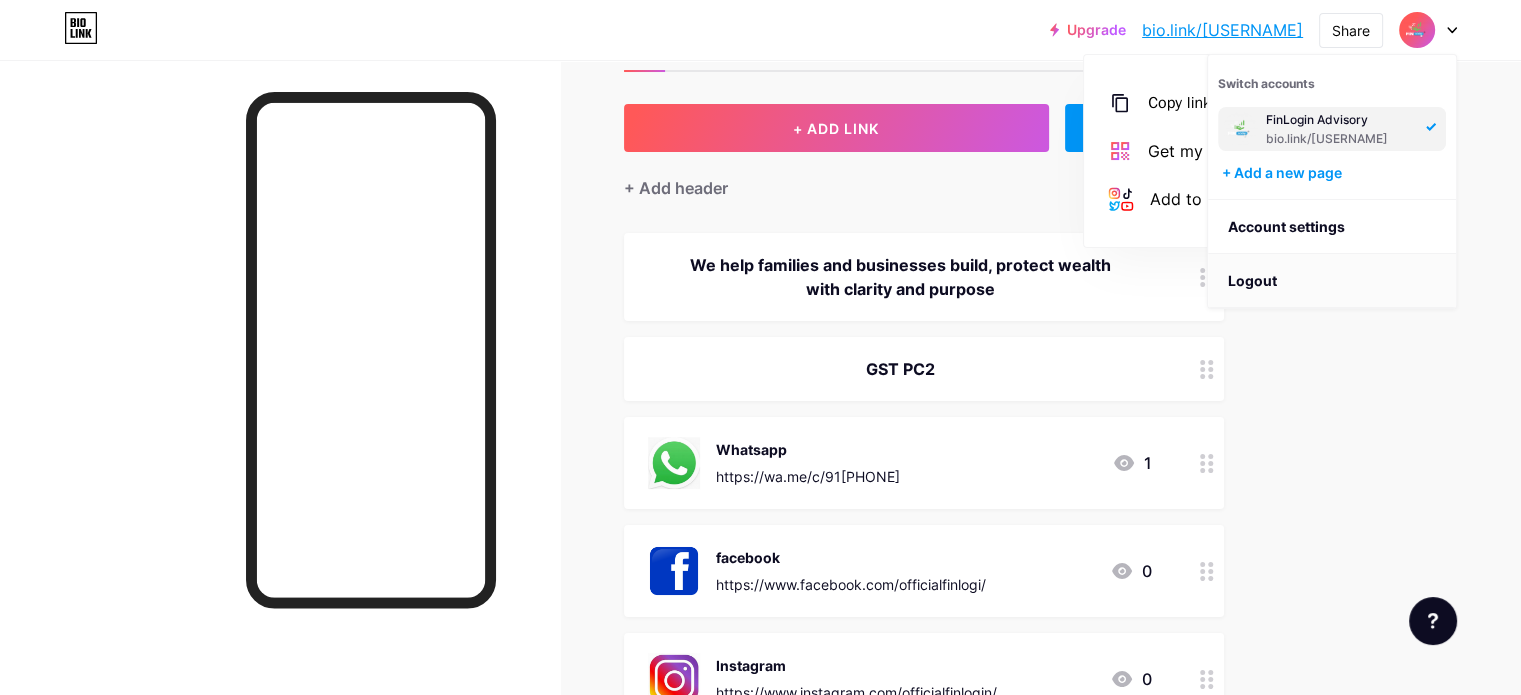 click on "Logout" at bounding box center [1332, 281] 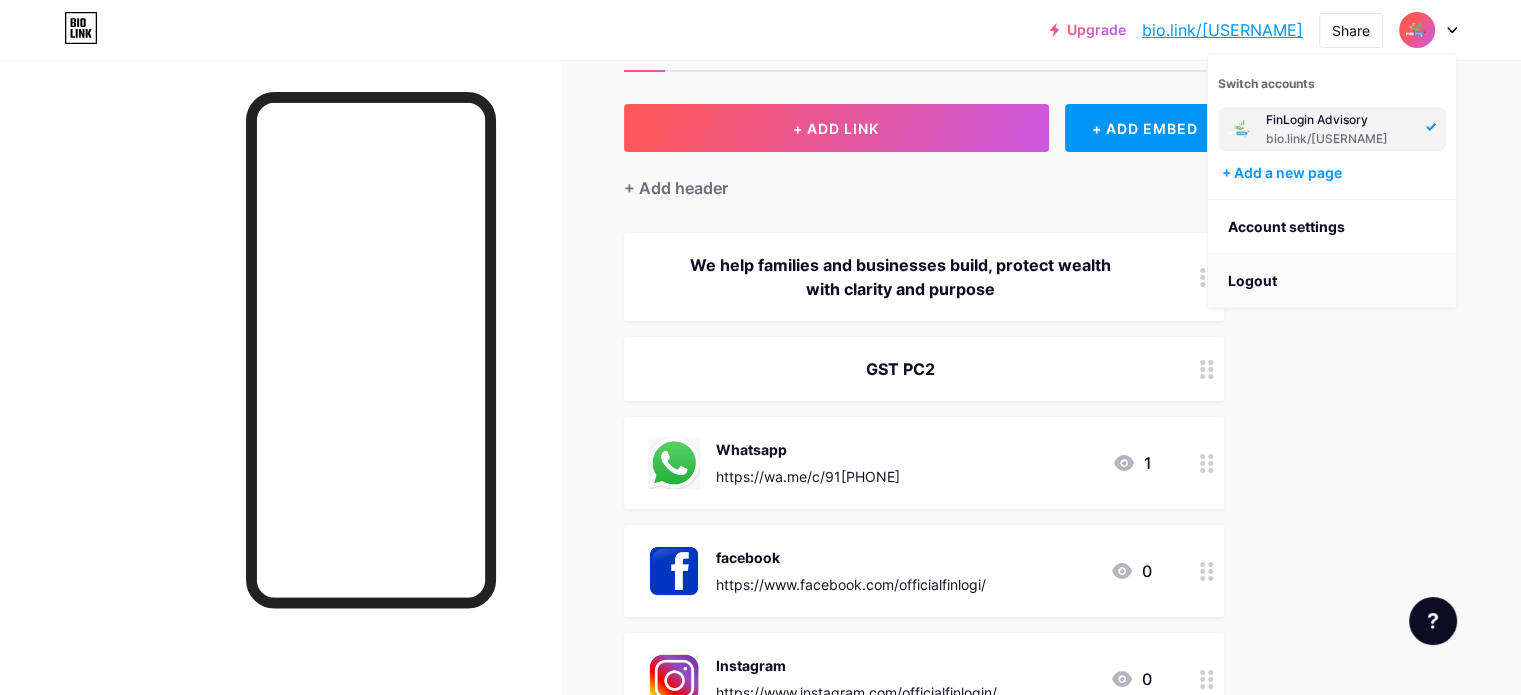 click on "Logout" at bounding box center (1332, 281) 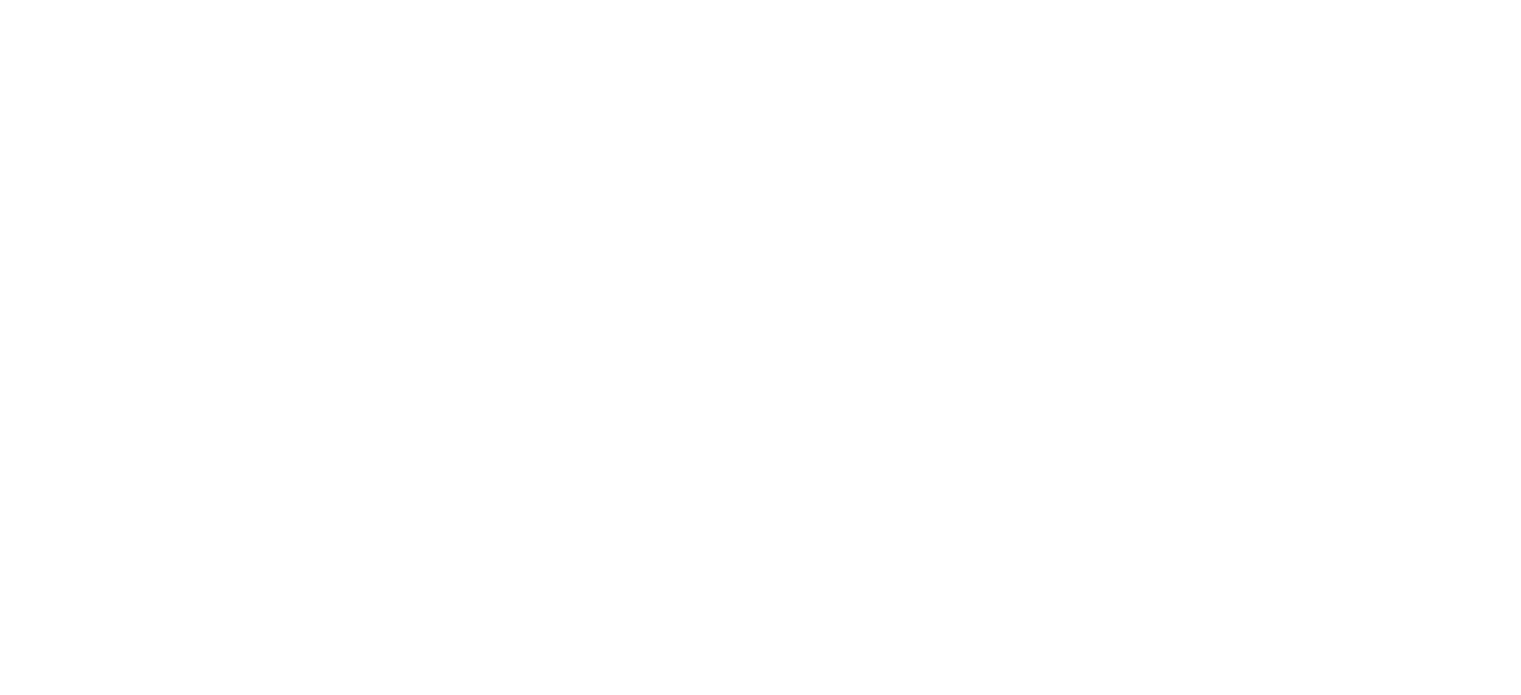 scroll, scrollTop: 0, scrollLeft: 0, axis: both 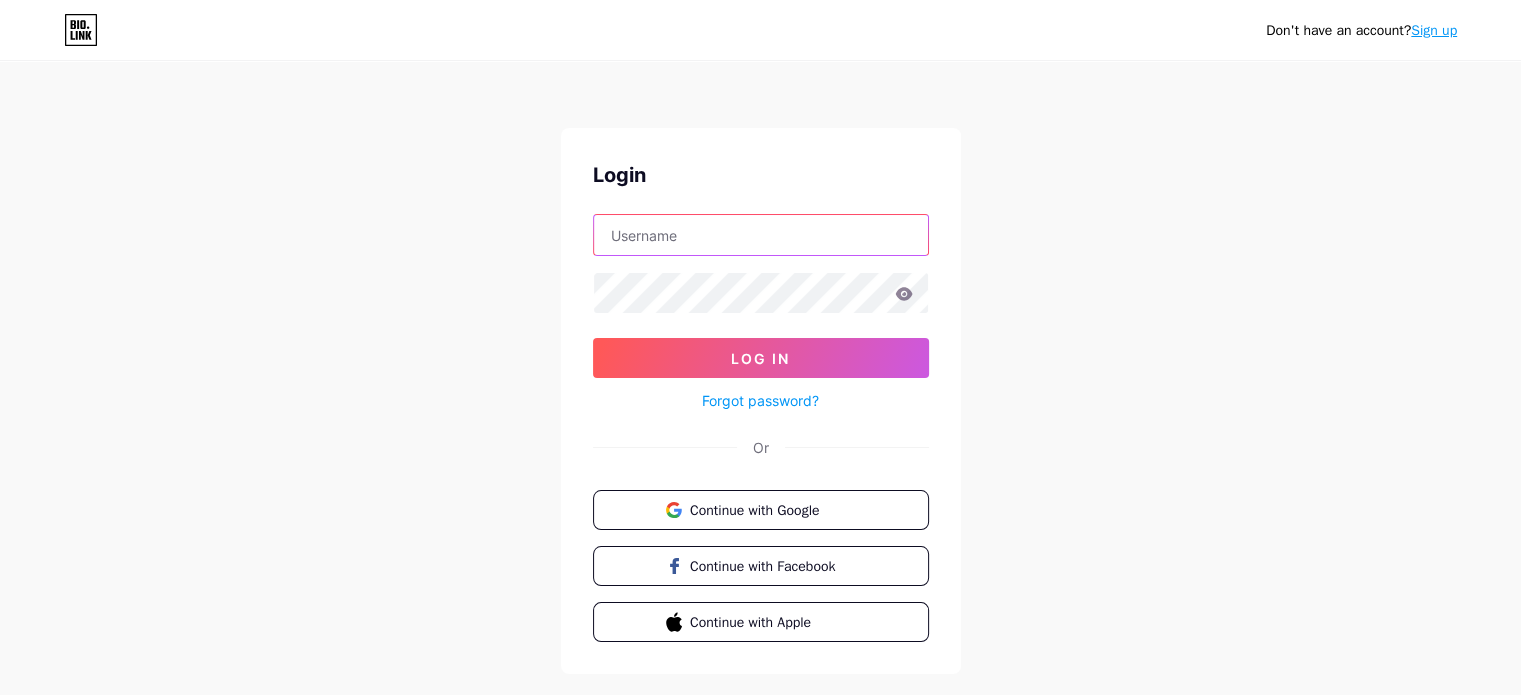 type on "[EMAIL]" 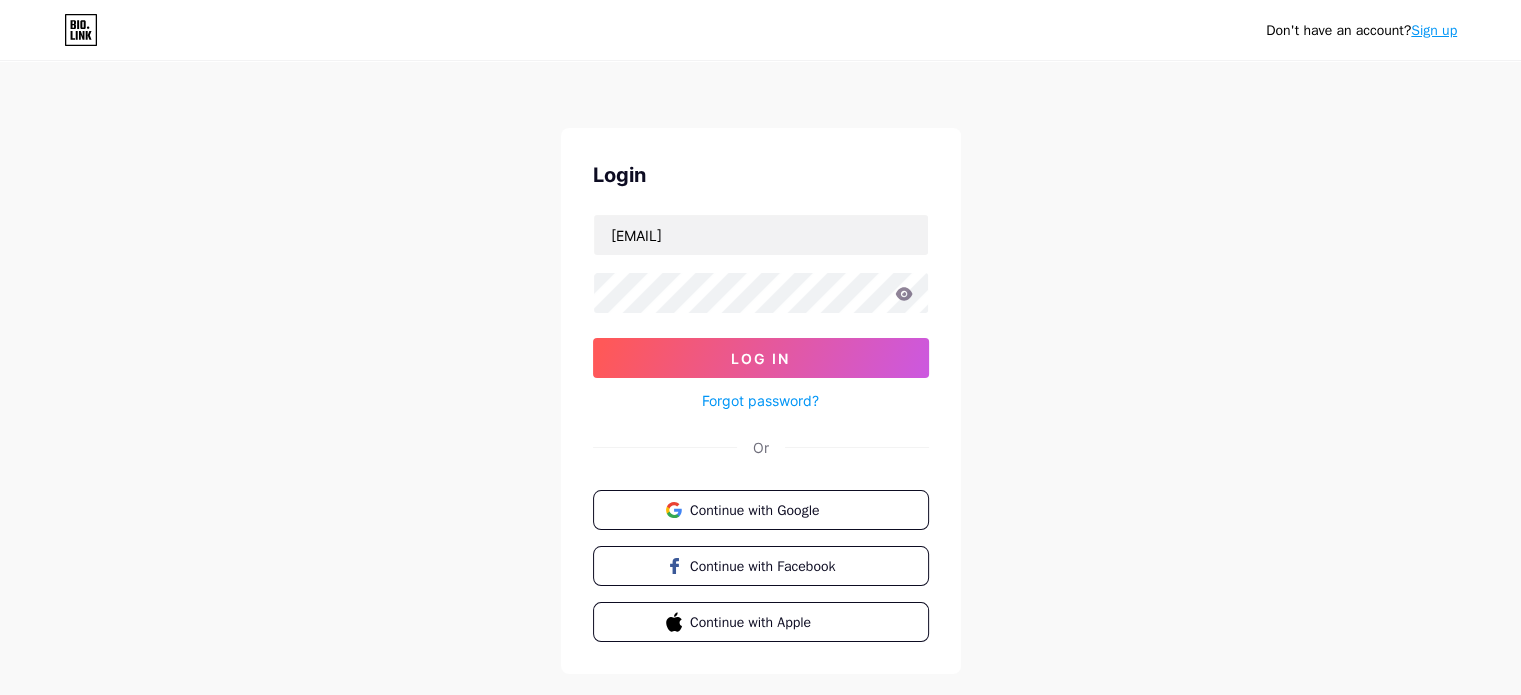 scroll, scrollTop: 0, scrollLeft: 0, axis: both 